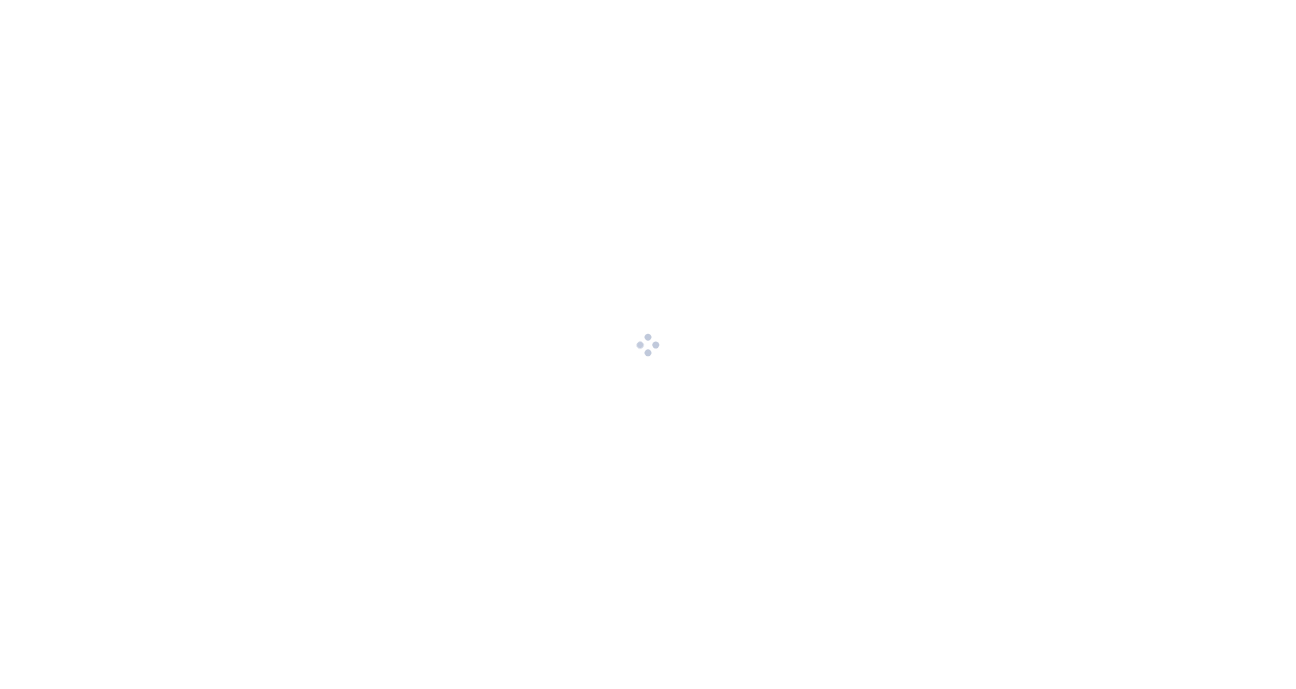scroll, scrollTop: 0, scrollLeft: 0, axis: both 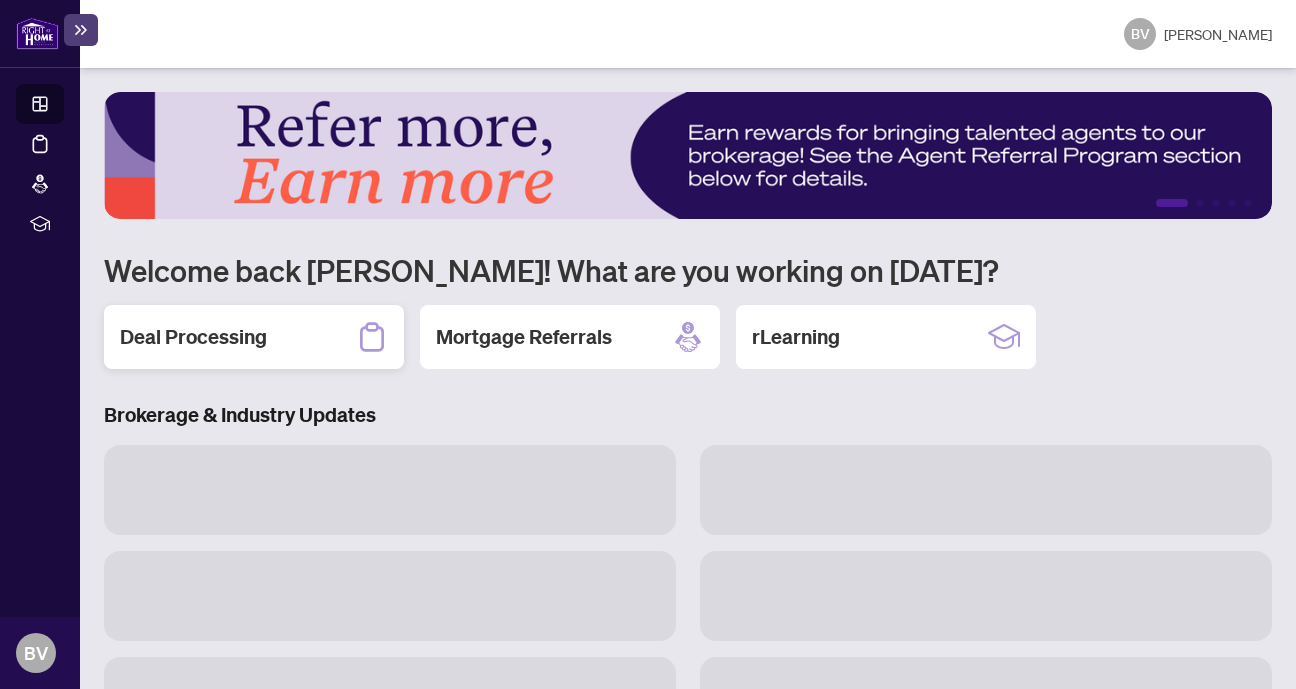 click on "Deal Processing" at bounding box center [193, 337] 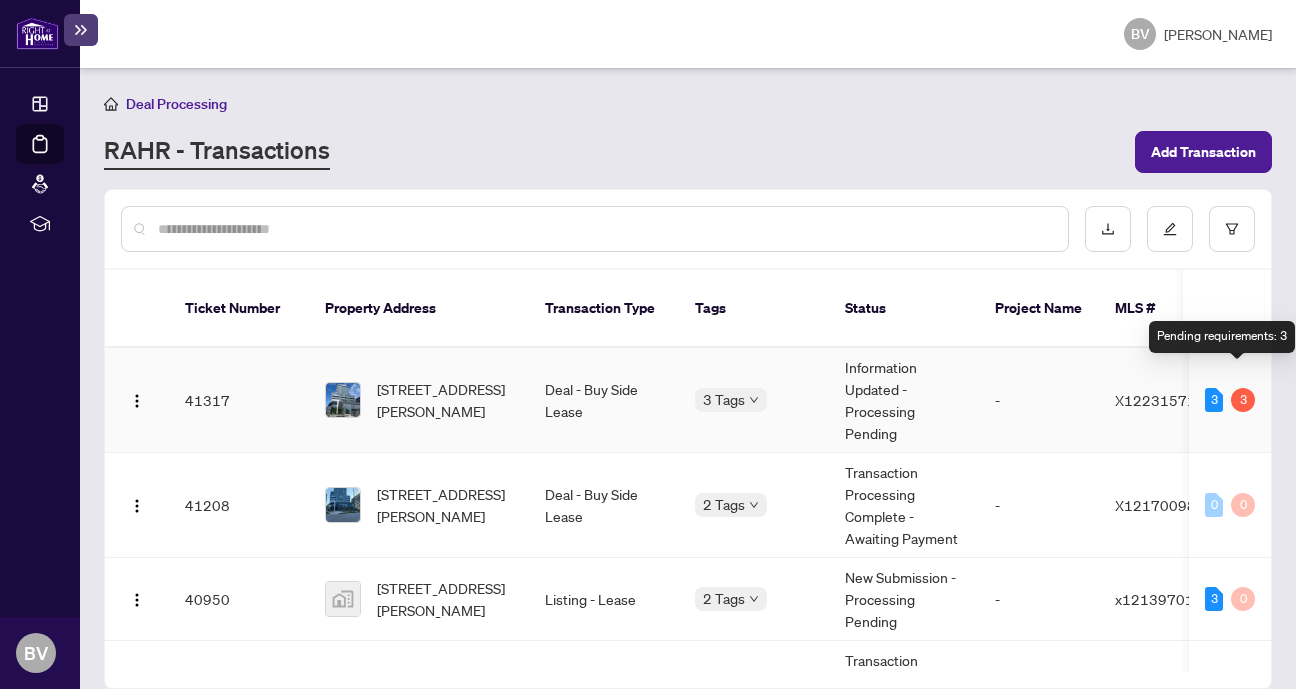 click on "3" at bounding box center [1243, 400] 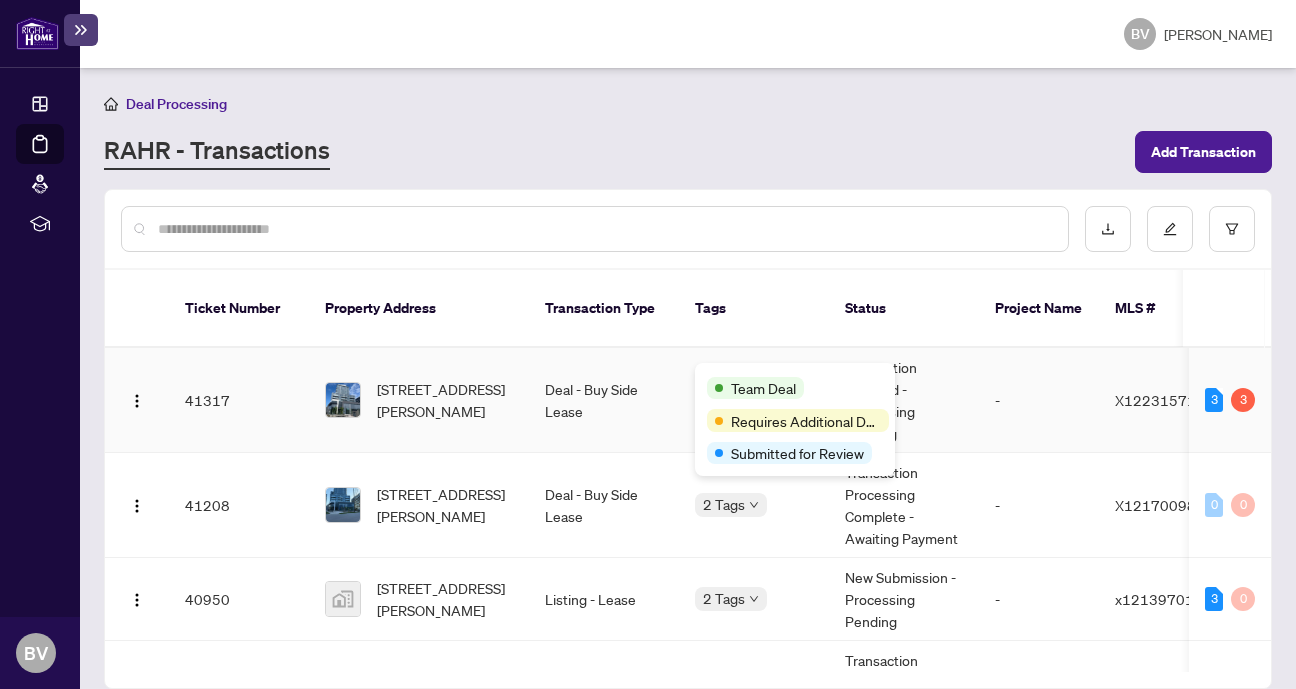 click on "OPERATIONS Dashboard Deal Processing Mortgage Referrals rLearning BV [PERSON_NAME] [EMAIL_ADDRESS][DOMAIN_NAME] BV [PERSON_NAME]   Deal Processing [PERSON_NAME] - Transactions Add Transaction Ticket Number Property Address Transaction Type Tags Status Project Name MLS # Trade Number Last Updated By Last Modified Date Created By Created Date                             41317 [STREET_ADDRESS][PERSON_NAME] Deal - Buy Side Lease 3 Tags Information Updated - Processing Pending - X12231571 2509319 [PERSON_NAME] [DATE] [PERSON_NAME] [DATE] 3 3 41208 [STREET_ADDRESS][PERSON_NAME] Deal - Buy Side Lease 2 Tags Transaction Processing Complete - Awaiting Payment - X12170098 2508900 [PERSON_NAME] [DATE] [PERSON_NAME] [DATE] 0 0 40950 [STREET_ADDRESS][PERSON_NAME] Listing - Lease 2 Tags New Submission - Processing Pending - x12139701 - [PERSON_NAME] [DATE] [PERSON_NAME] [DATE] 3 0 39341 [STREET_ADDRESS][PERSON_NAME] 3 Tags - 2508900" at bounding box center [648, 344] 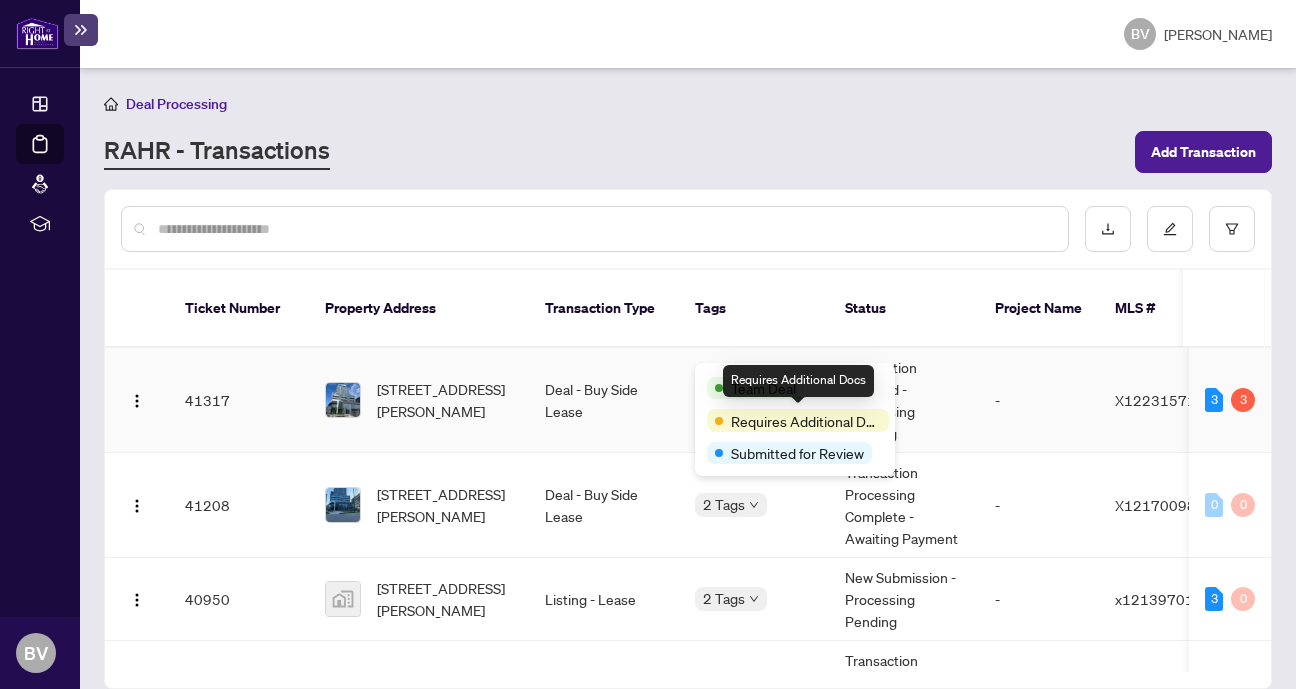 click on "Requires Additional Docs" at bounding box center [806, 421] 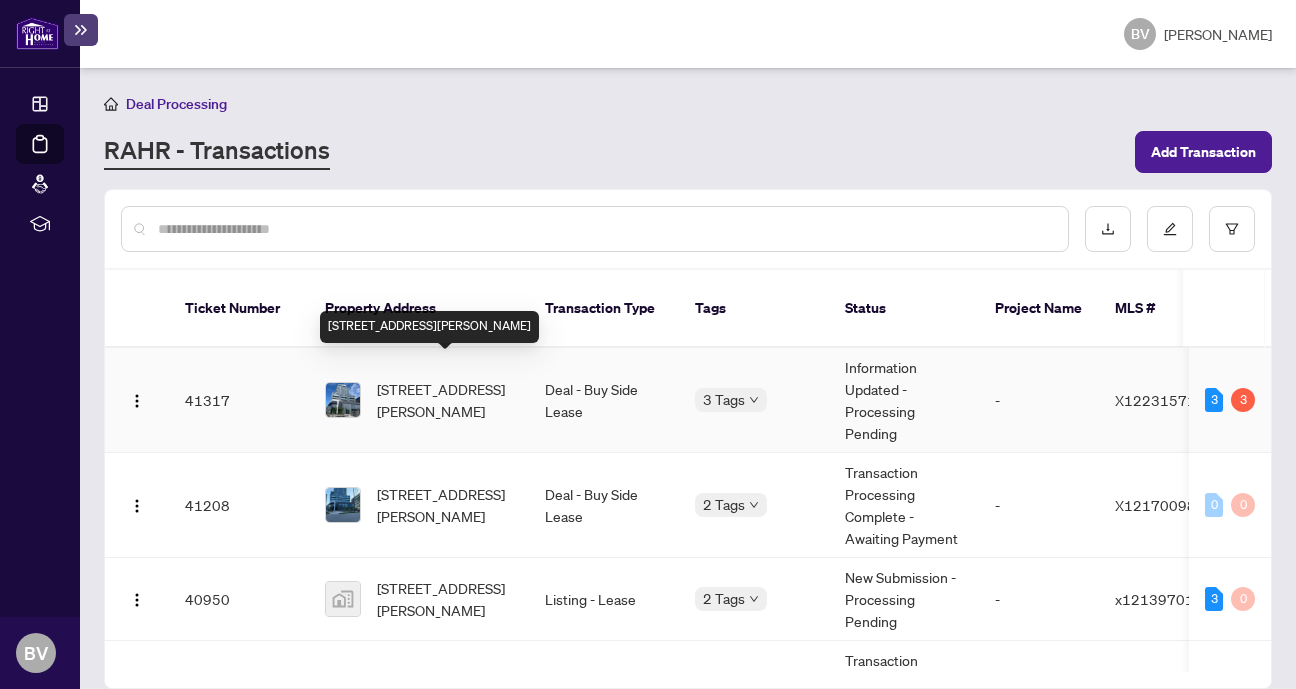 click on "[STREET_ADDRESS][PERSON_NAME]" at bounding box center [445, 400] 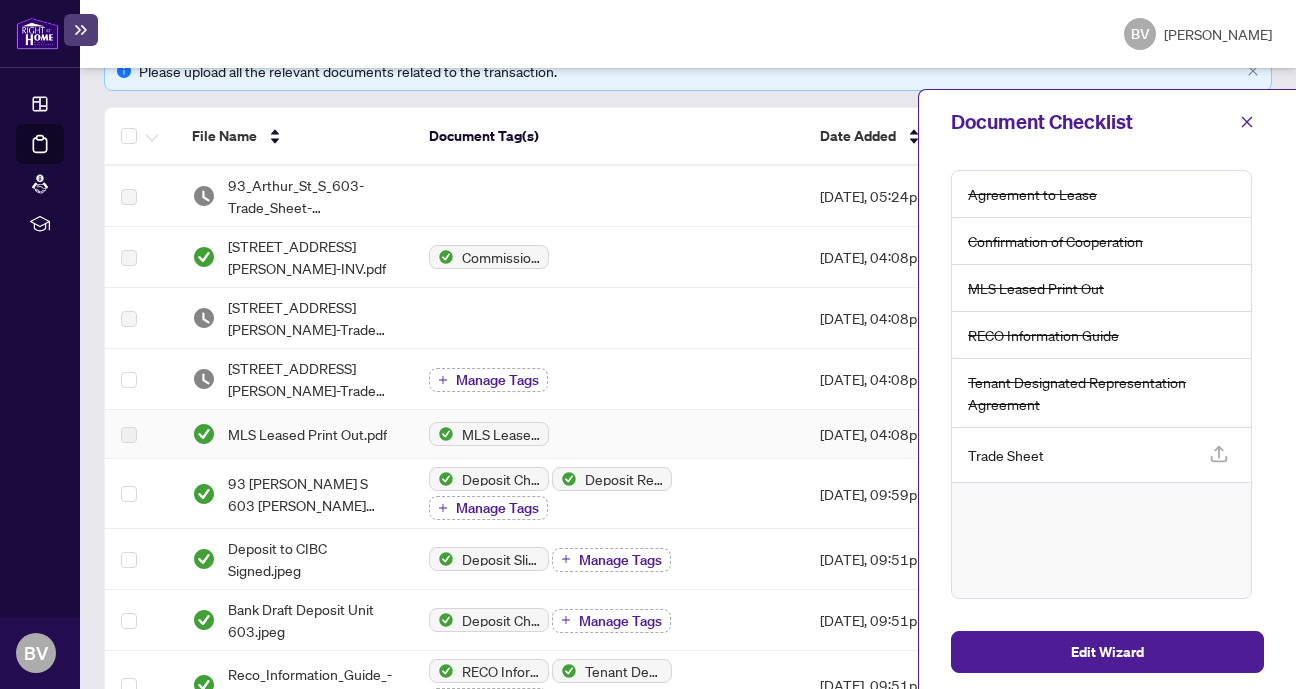 scroll, scrollTop: 304, scrollLeft: 0, axis: vertical 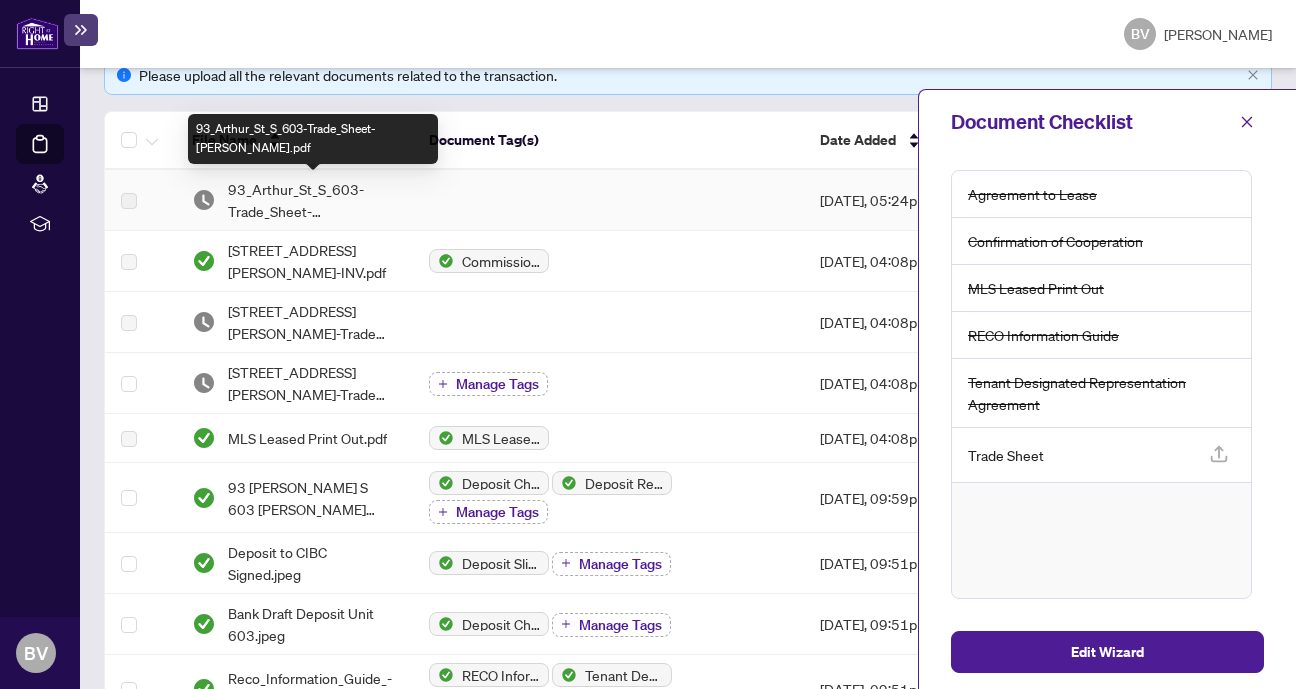 click on "93_Arthur_St_S_603-Trade_Sheet-[PERSON_NAME].pdf" at bounding box center [312, 200] 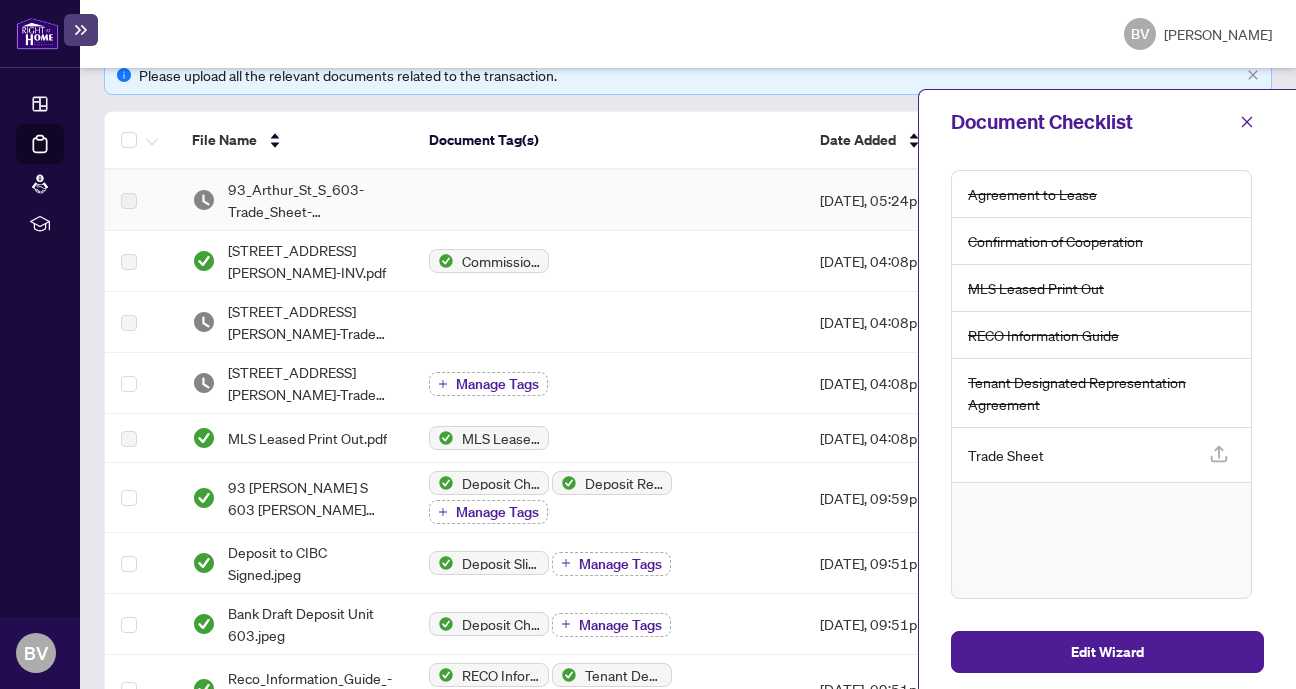 click at bounding box center (129, 201) 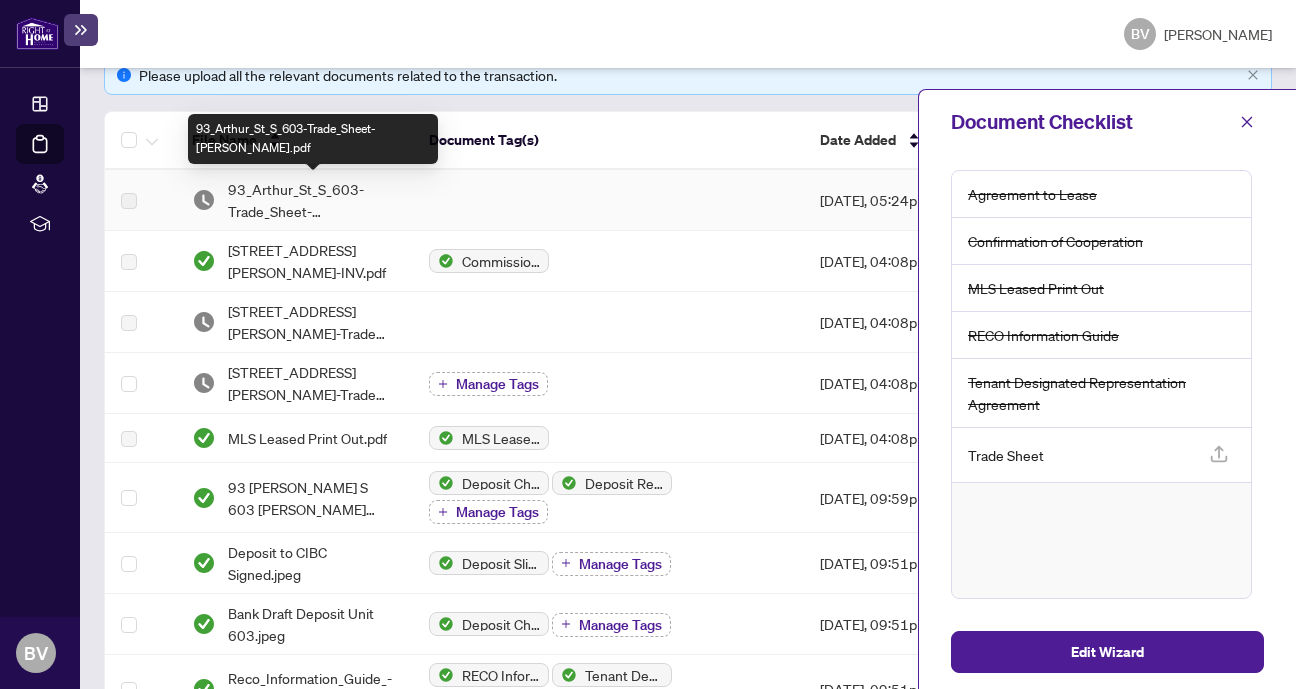 click on "93_Arthur_St_S_603-Trade_Sheet-[PERSON_NAME].pdf" at bounding box center (312, 200) 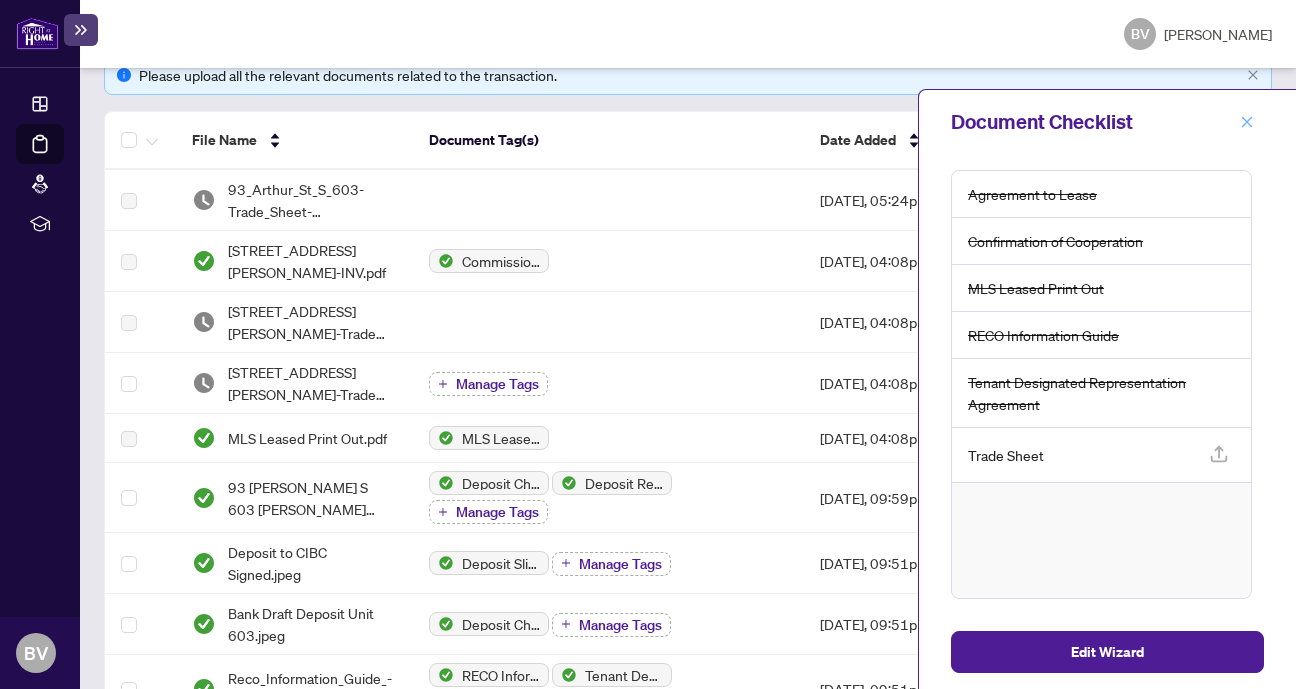 click 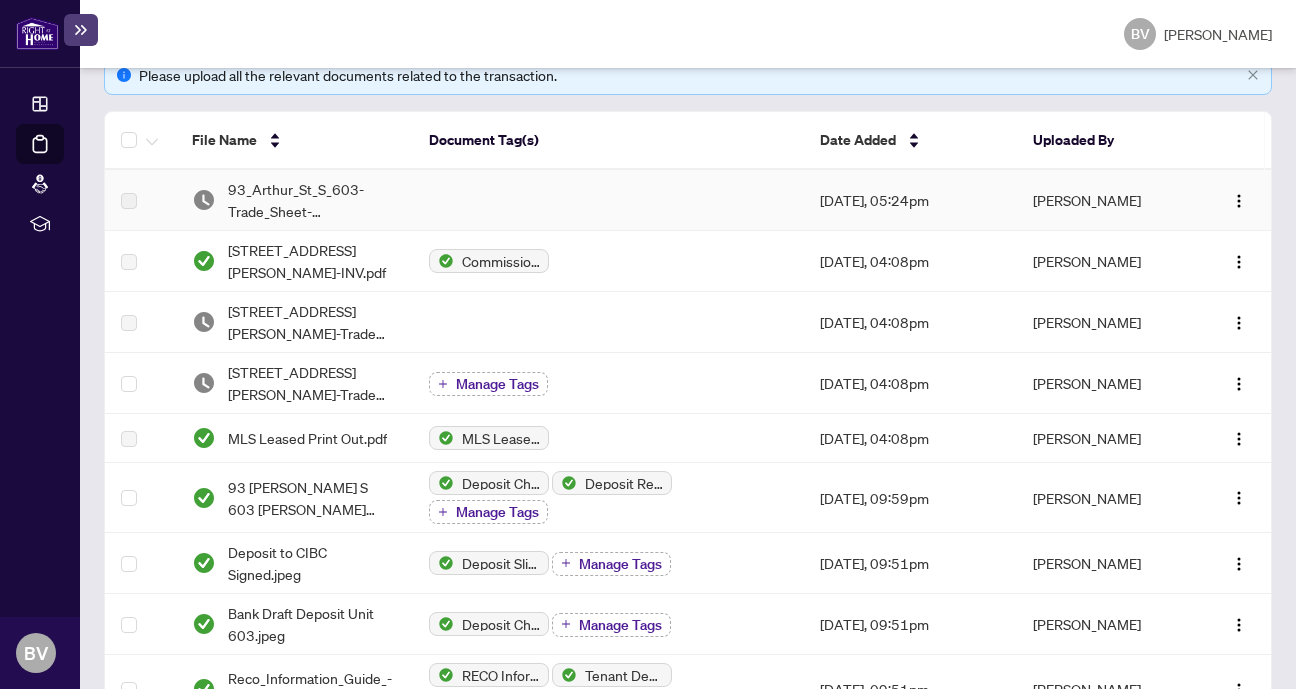 click on "[PERSON_NAME]" at bounding box center (1106, 200) 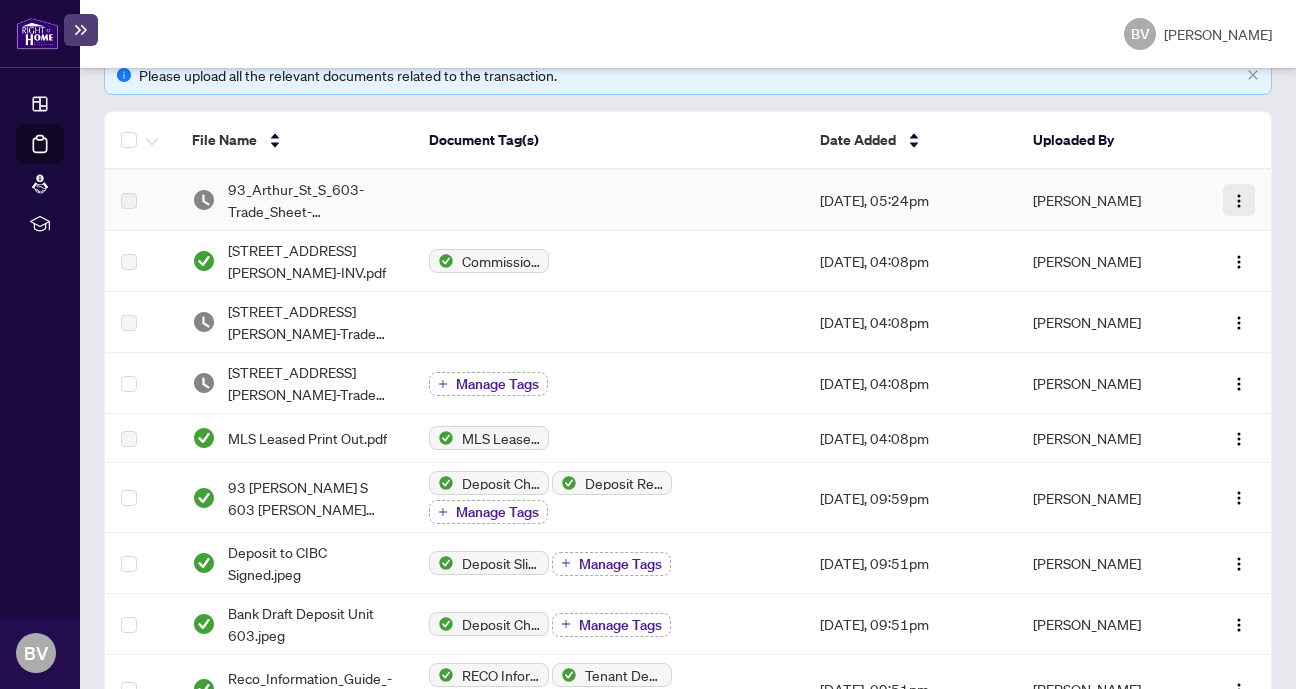 click at bounding box center (1239, 200) 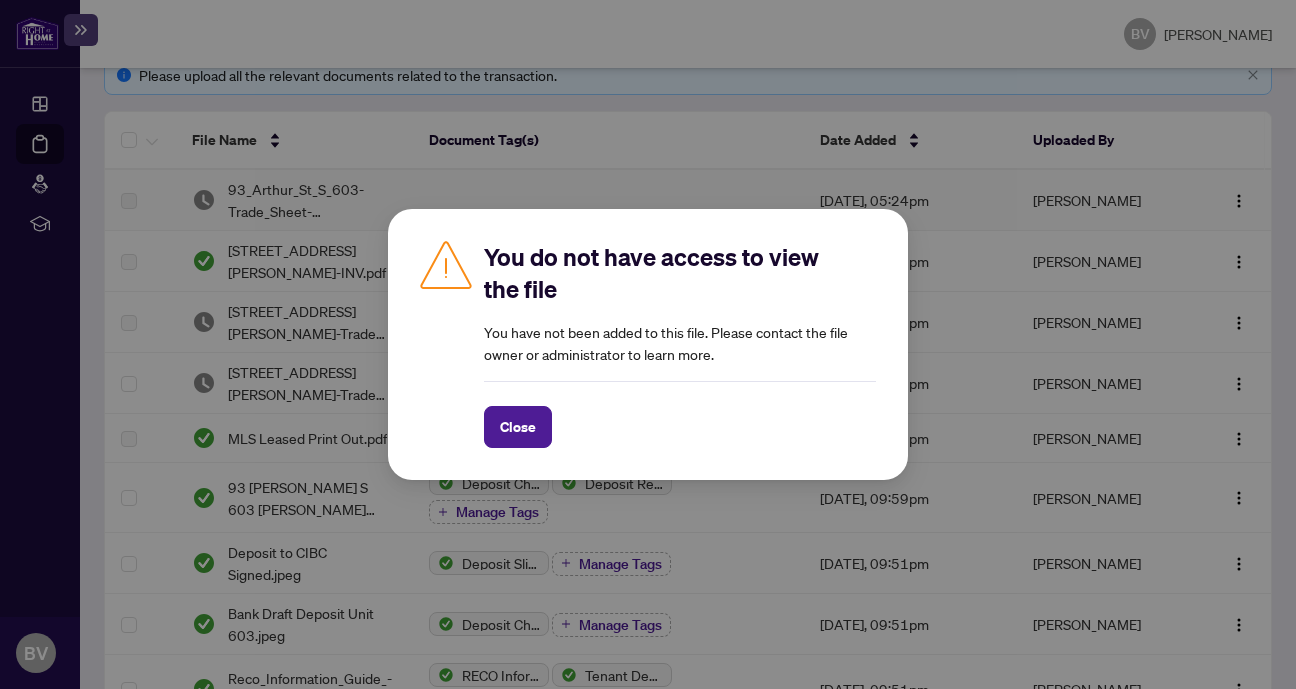 click on "You do not have access to view the file You have not been added to this file. Please contact the file owner or administrator to learn more. Close Cancel OK" at bounding box center [648, 344] 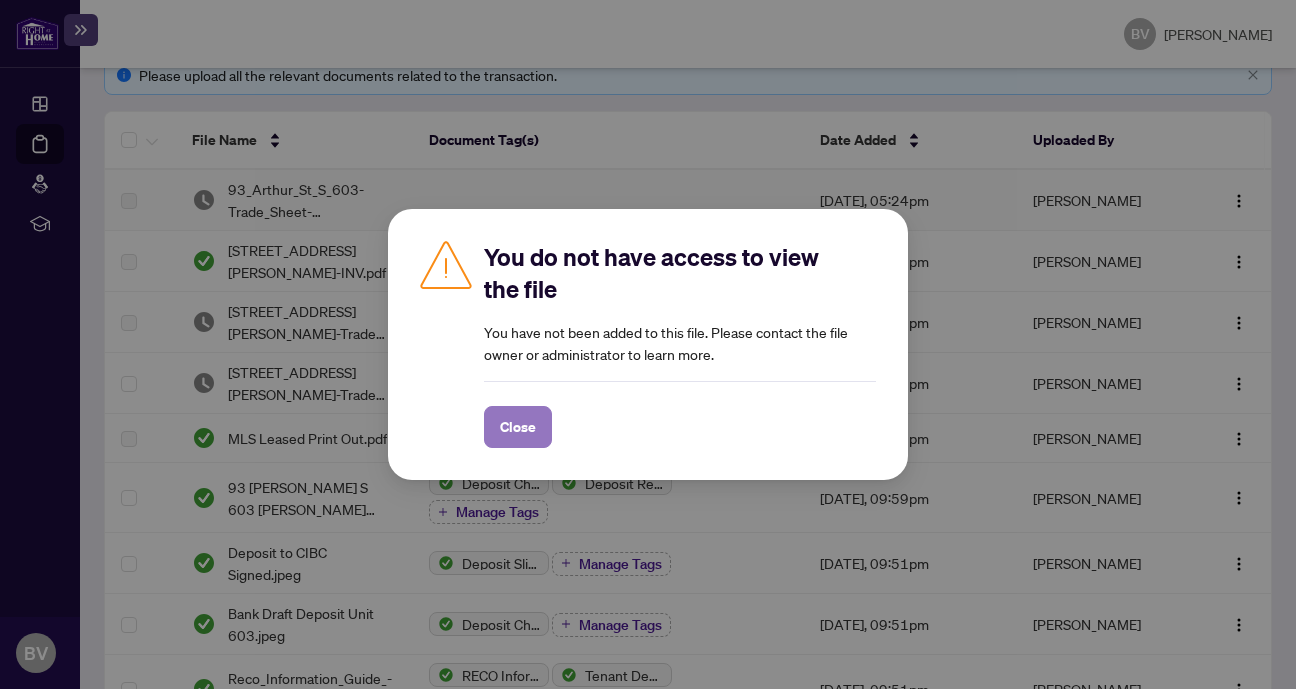click on "Close" at bounding box center (518, 427) 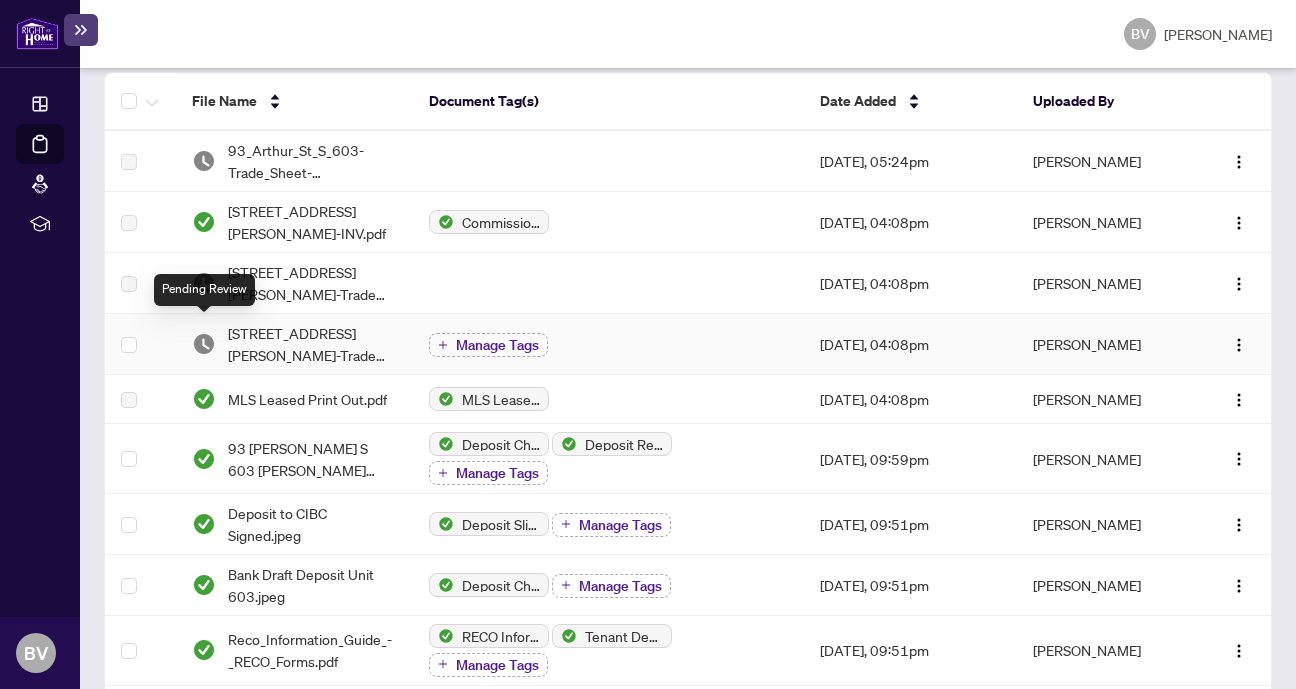 click at bounding box center [204, 344] 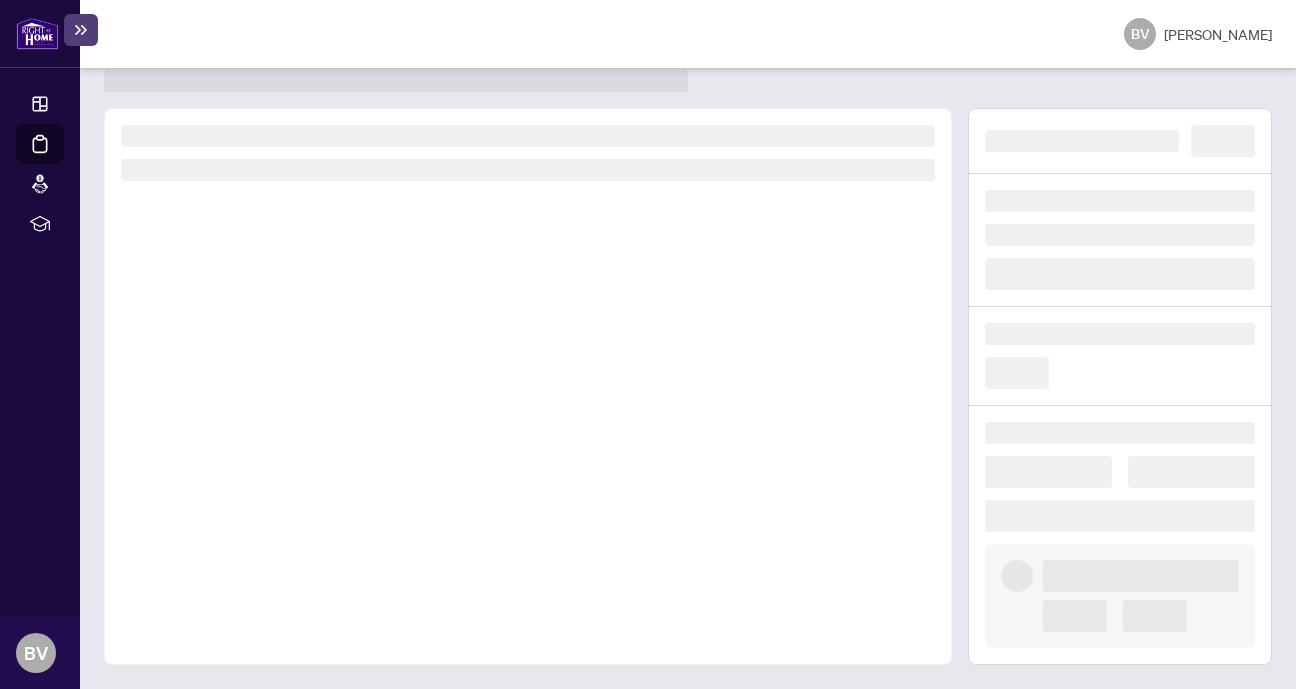 scroll, scrollTop: 0, scrollLeft: 0, axis: both 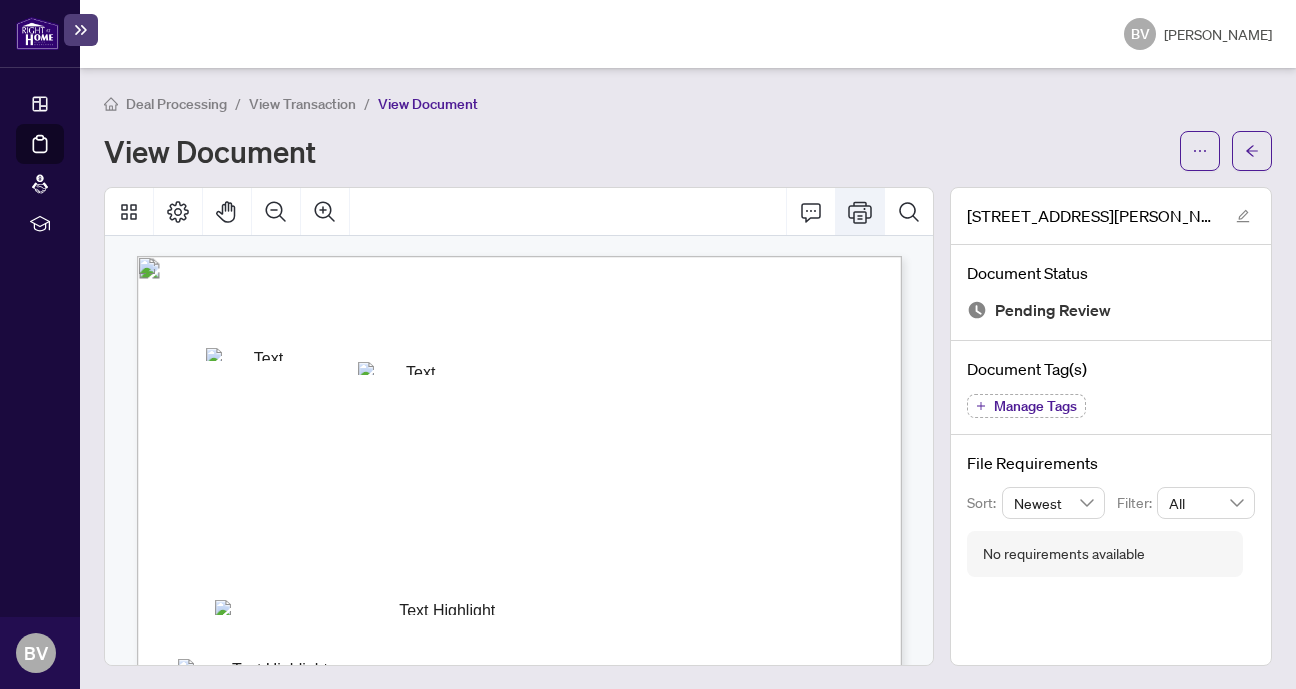 click 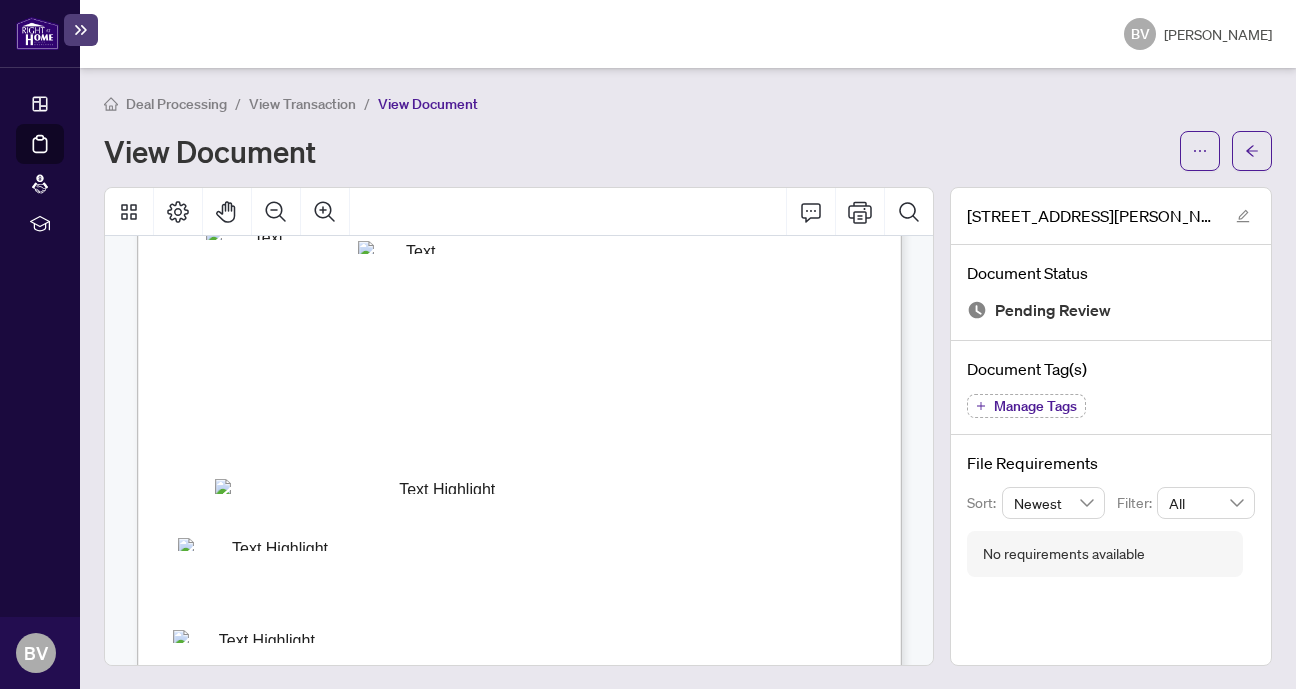 scroll, scrollTop: 92, scrollLeft: 0, axis: vertical 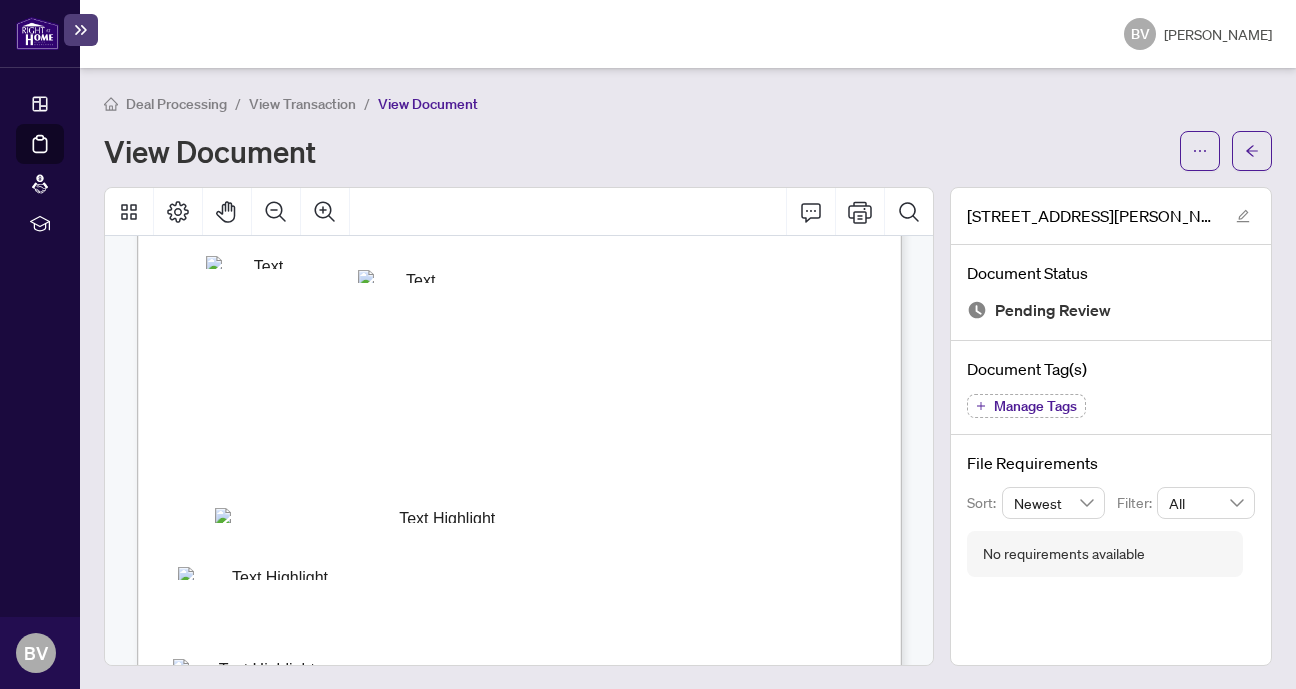 click on "View Transaction" at bounding box center [302, 104] 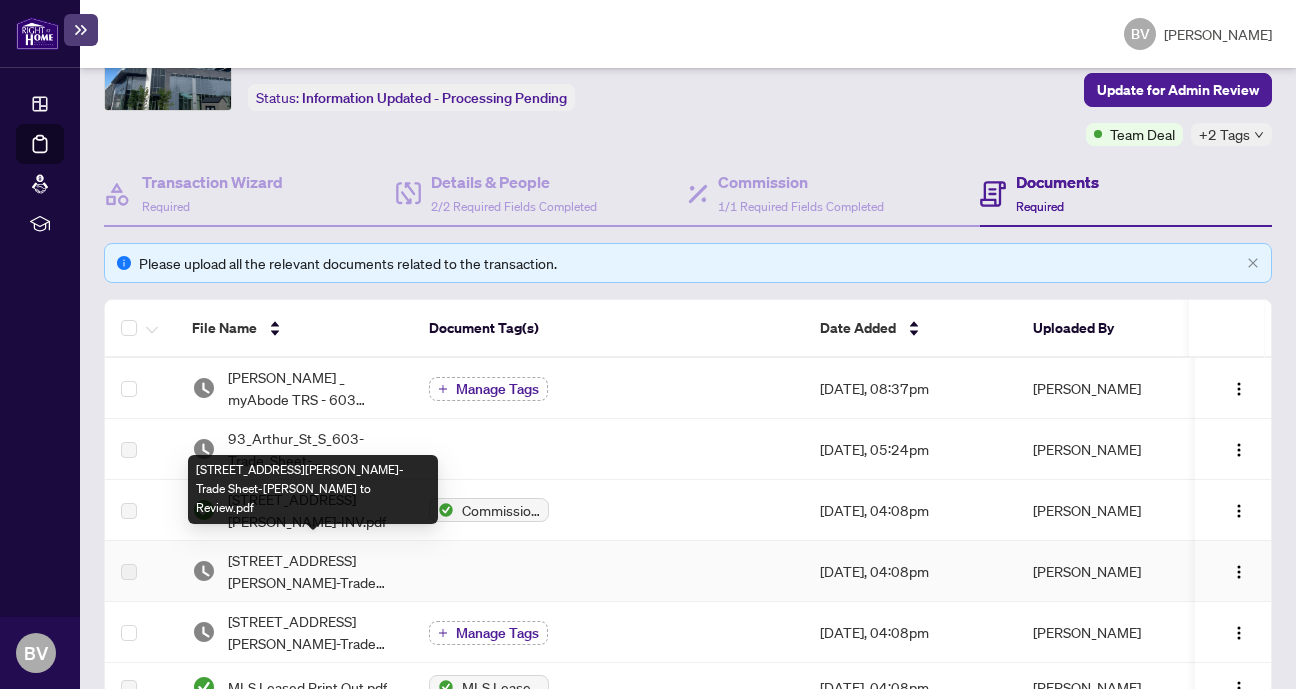 scroll, scrollTop: 115, scrollLeft: 0, axis: vertical 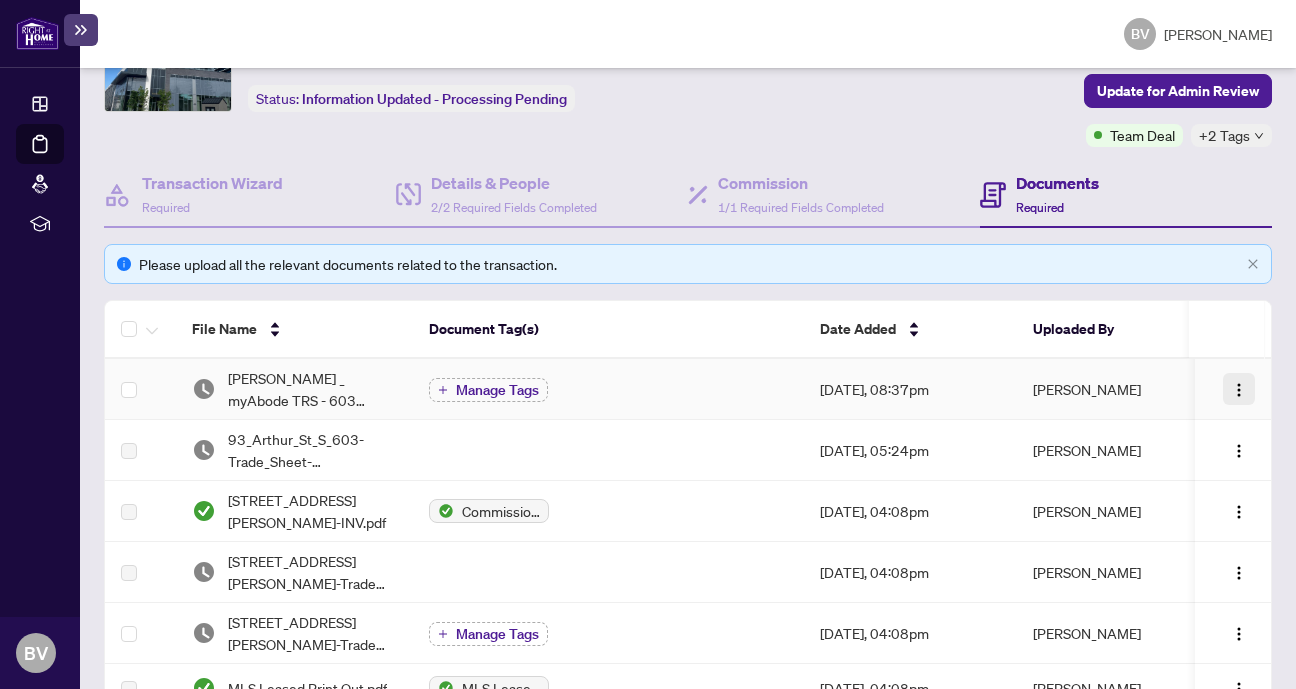 click at bounding box center (1239, 390) 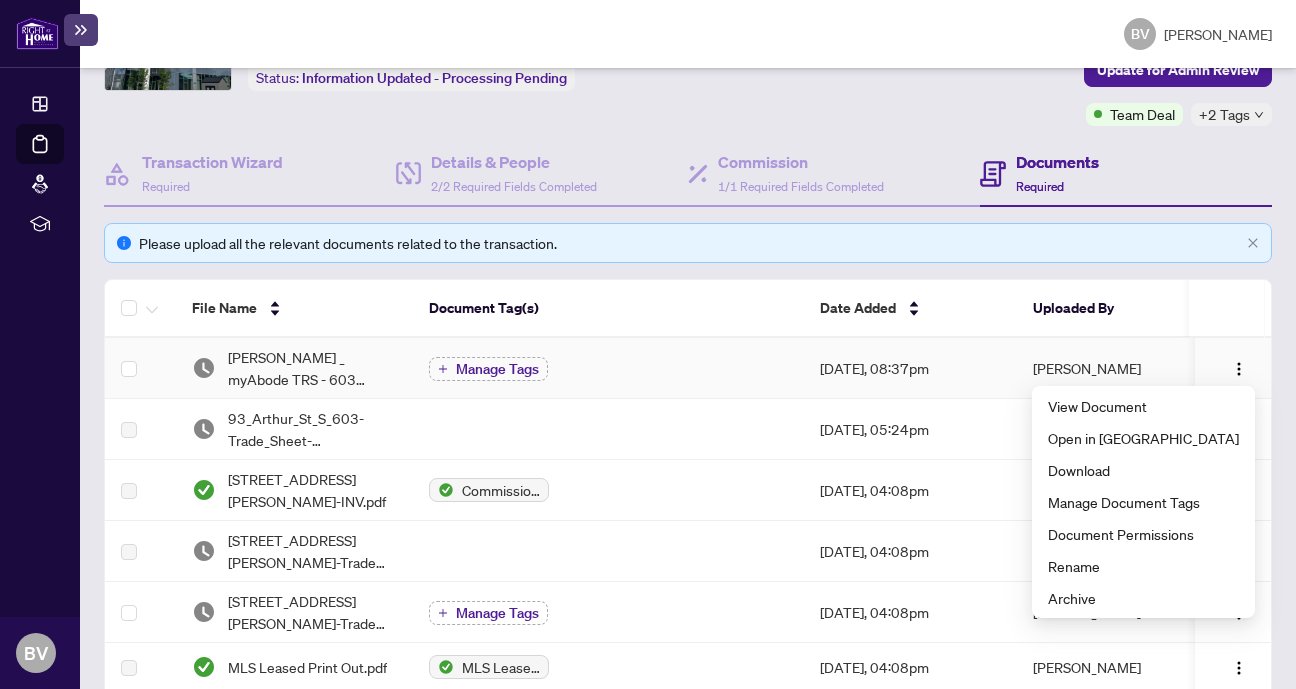 scroll, scrollTop: 139, scrollLeft: 0, axis: vertical 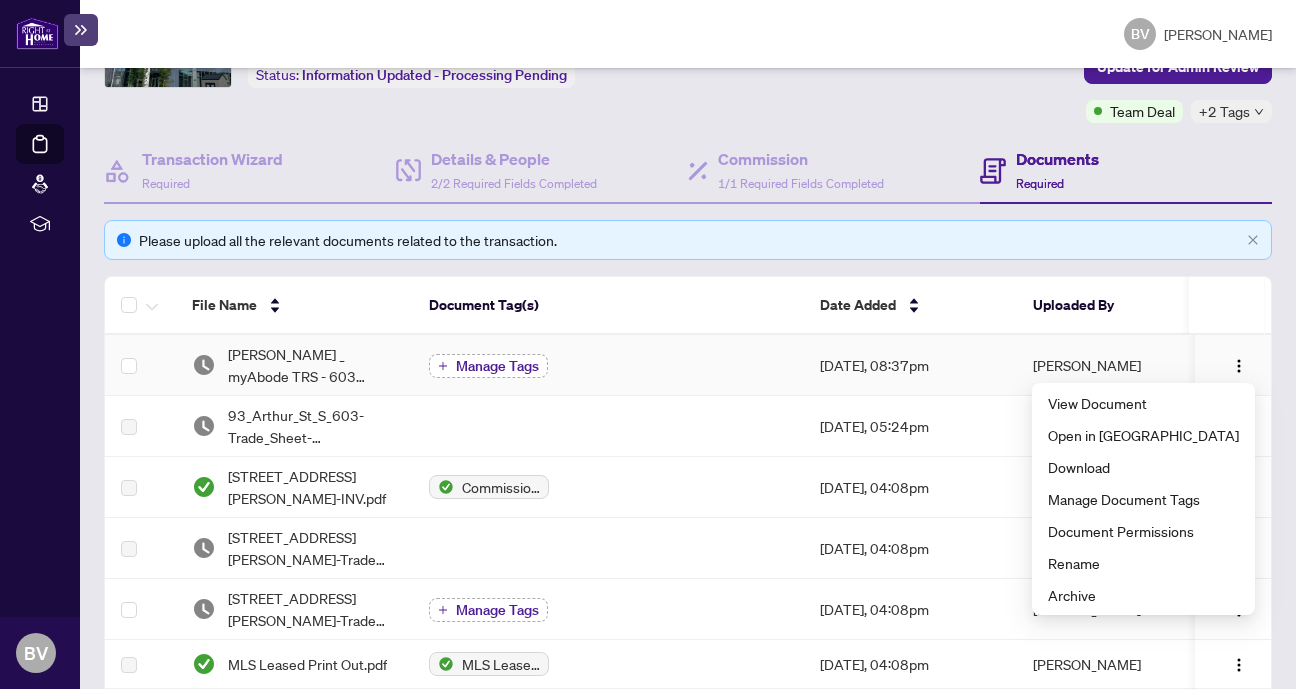 click on "Manage Tags" at bounding box center [497, 366] 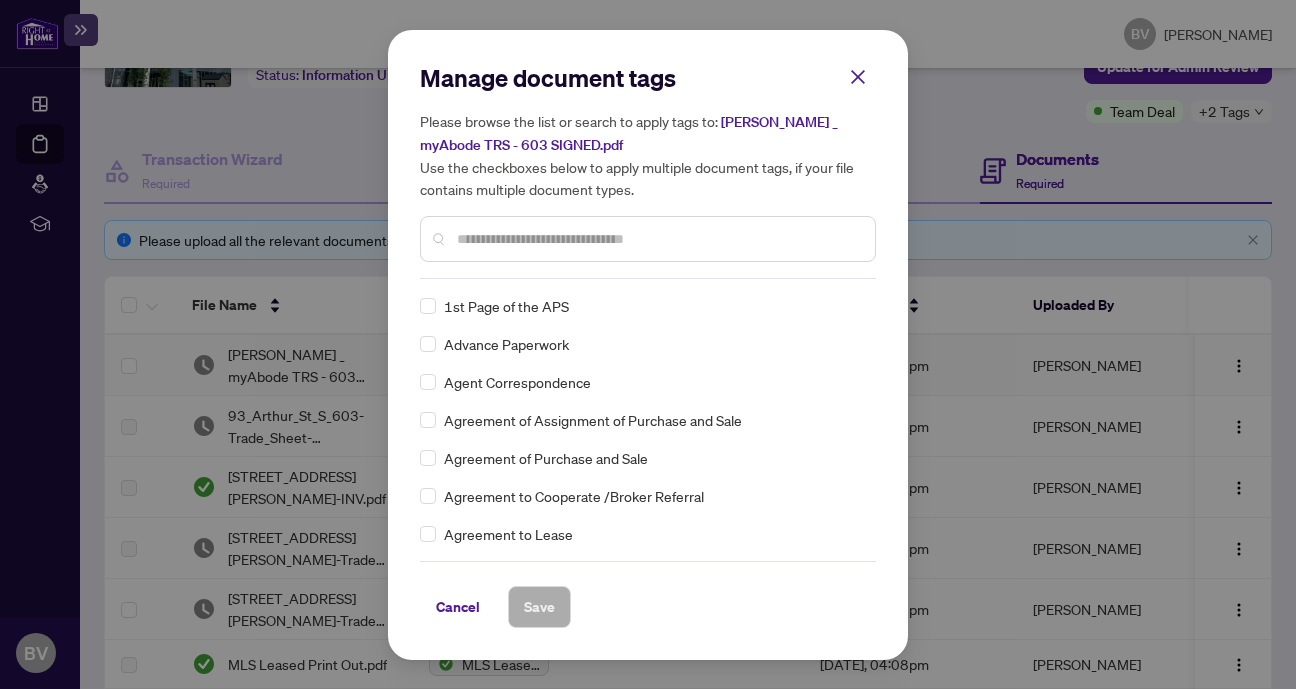 click at bounding box center (658, 239) 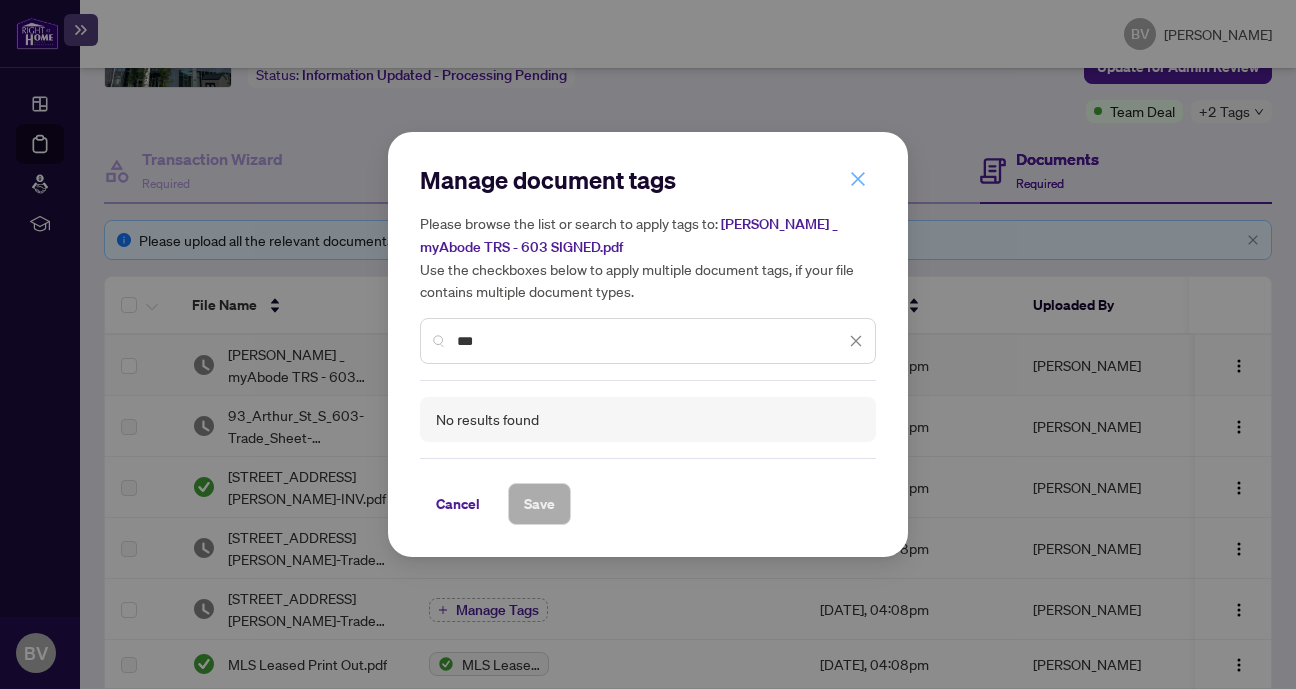 type on "***" 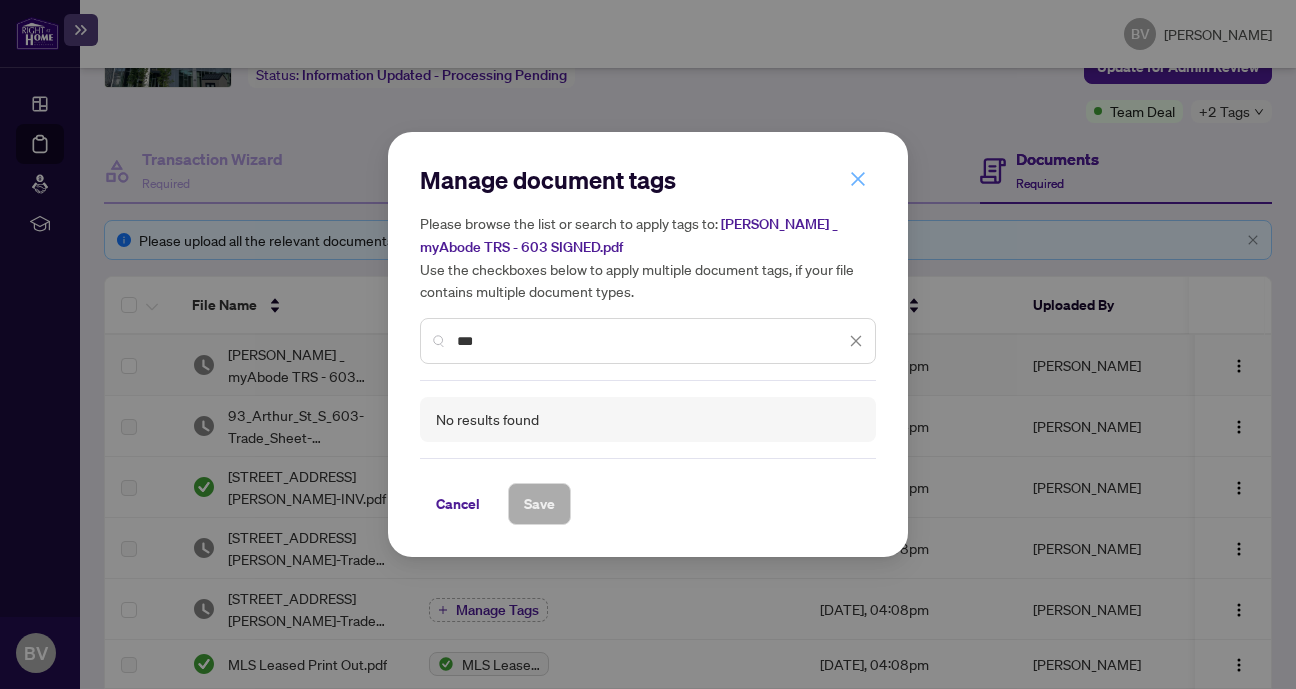 click 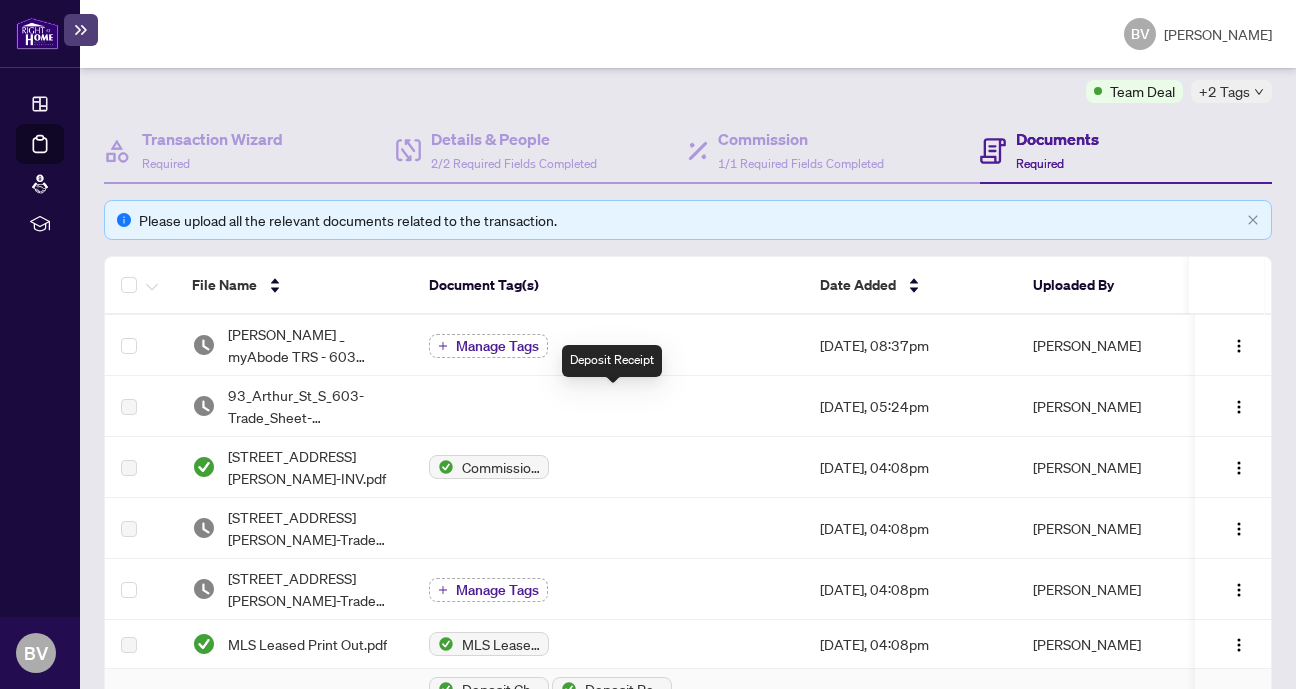 scroll, scrollTop: 0, scrollLeft: 0, axis: both 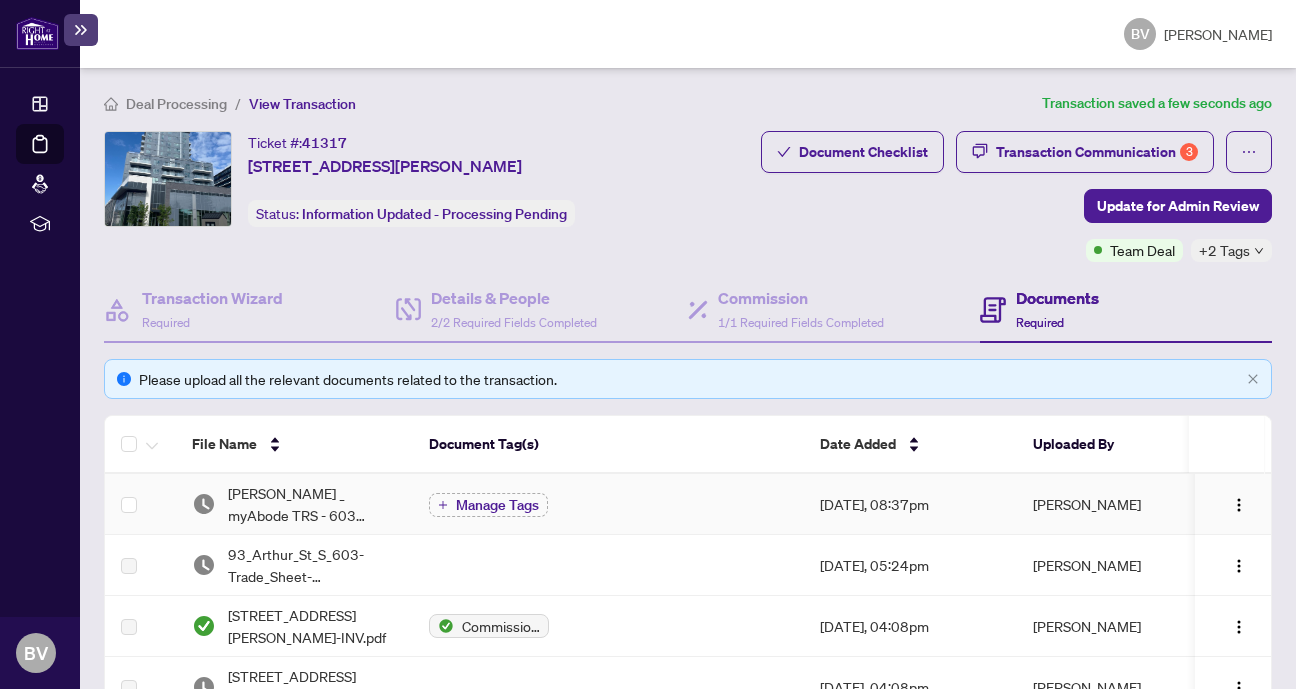 click on "Manage Tags" at bounding box center (608, 504) 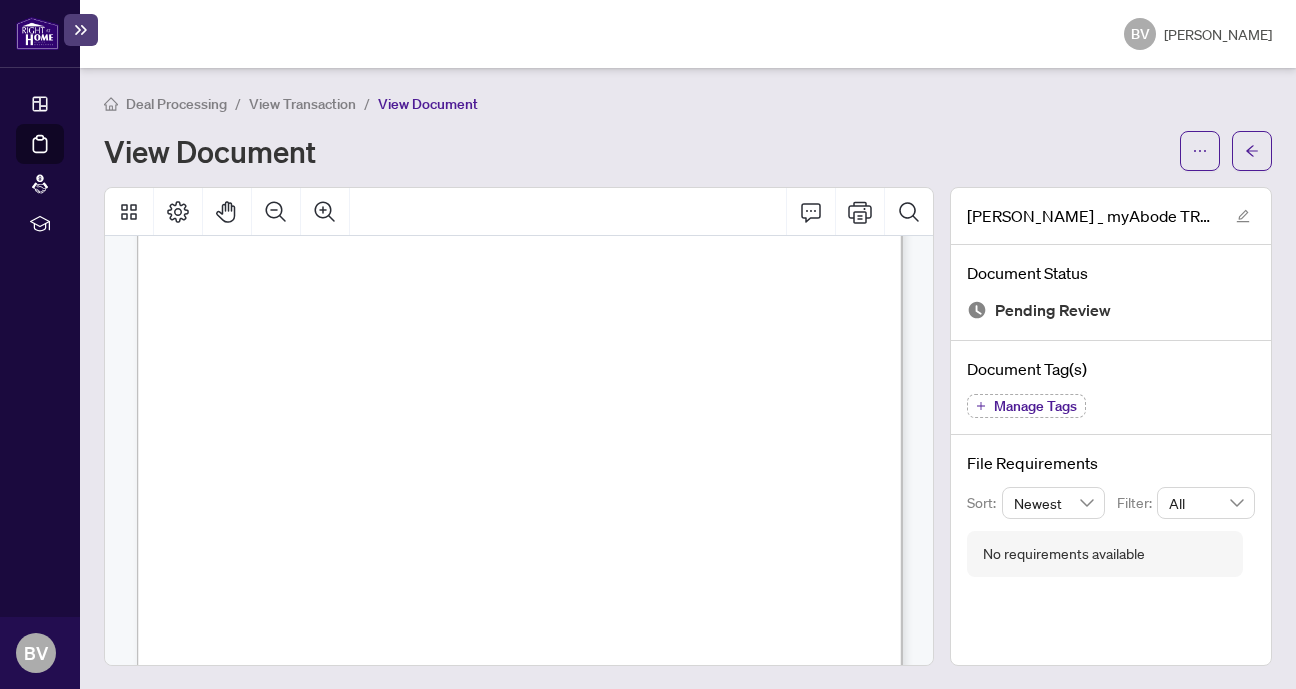 scroll, scrollTop: 0, scrollLeft: 0, axis: both 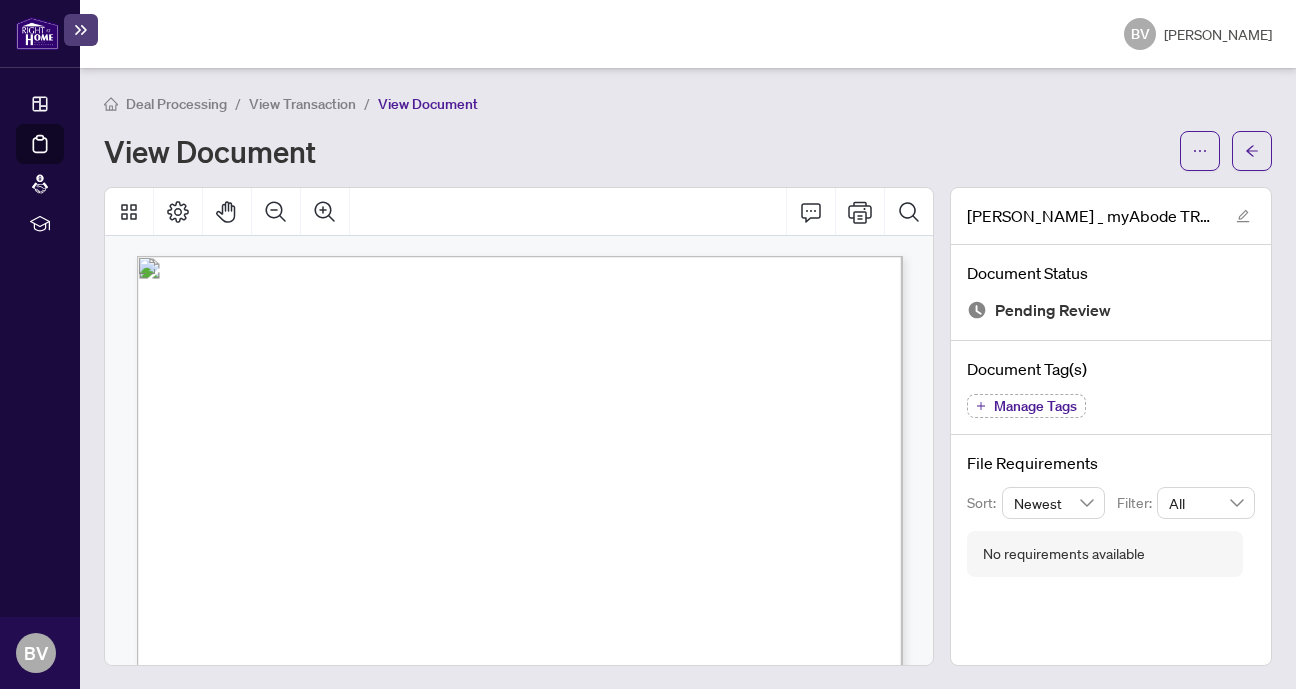 click on "View Transaction" at bounding box center (302, 104) 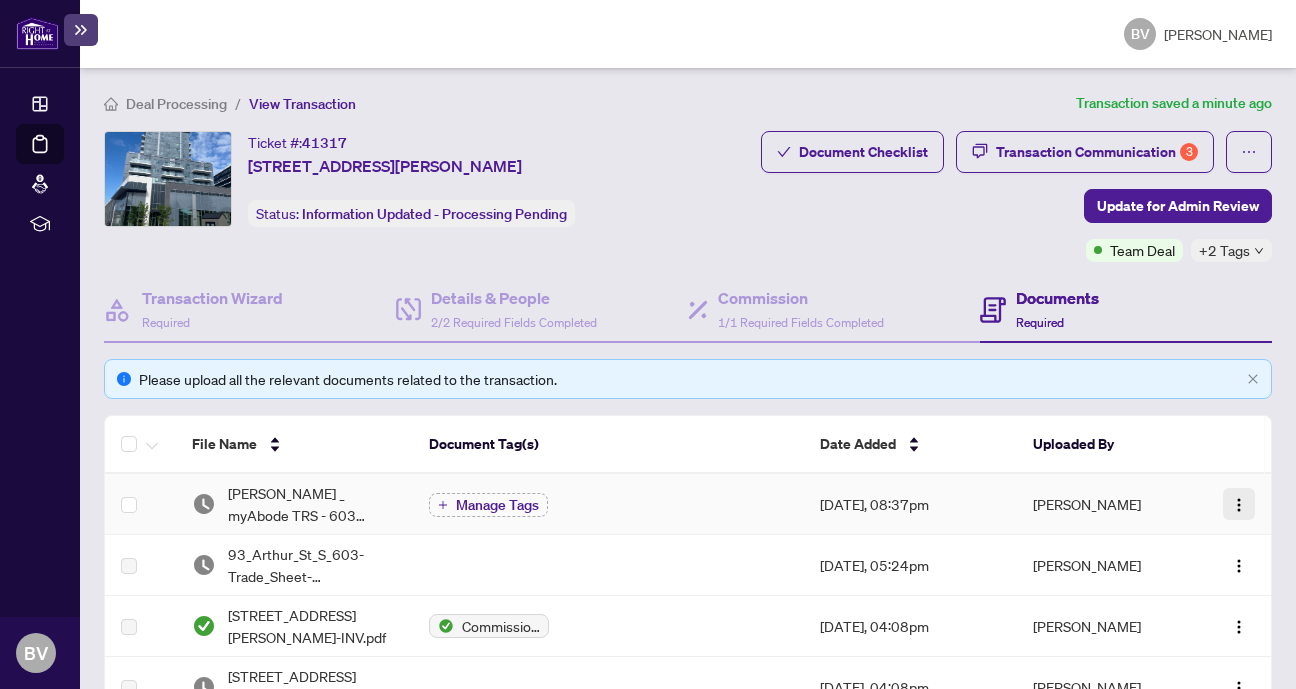 click at bounding box center (1239, 505) 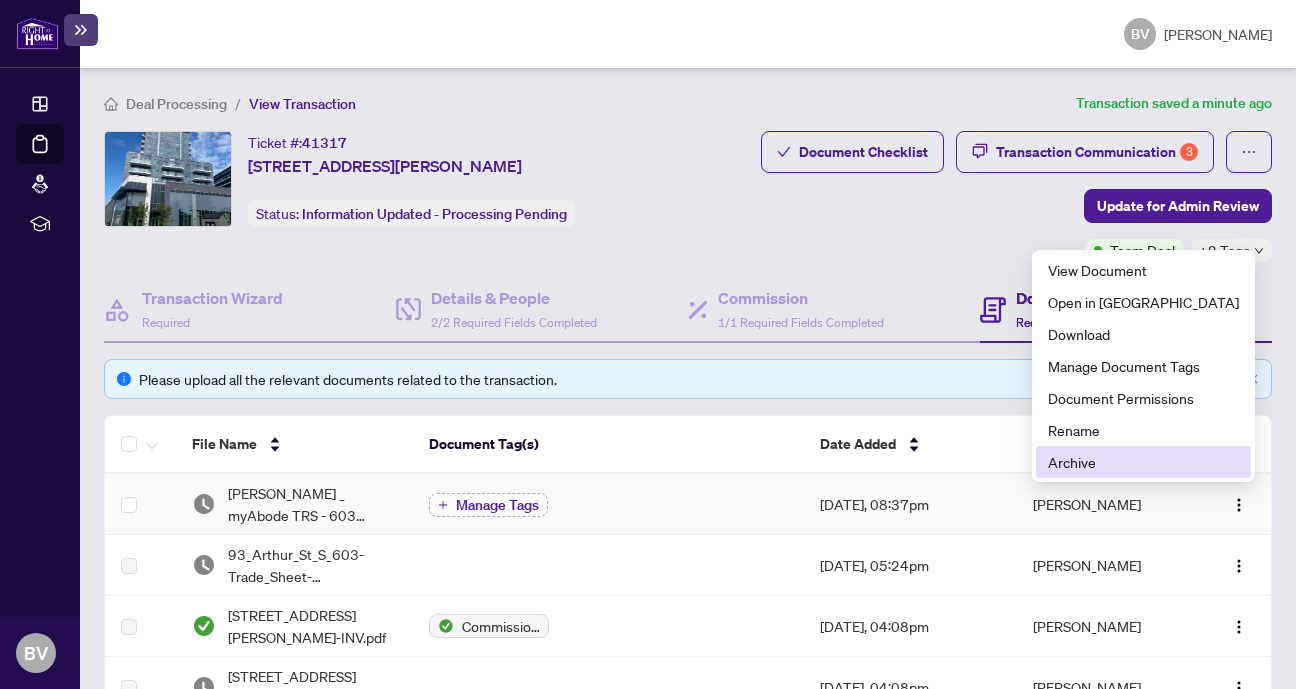 click on "Archive" at bounding box center [1143, 462] 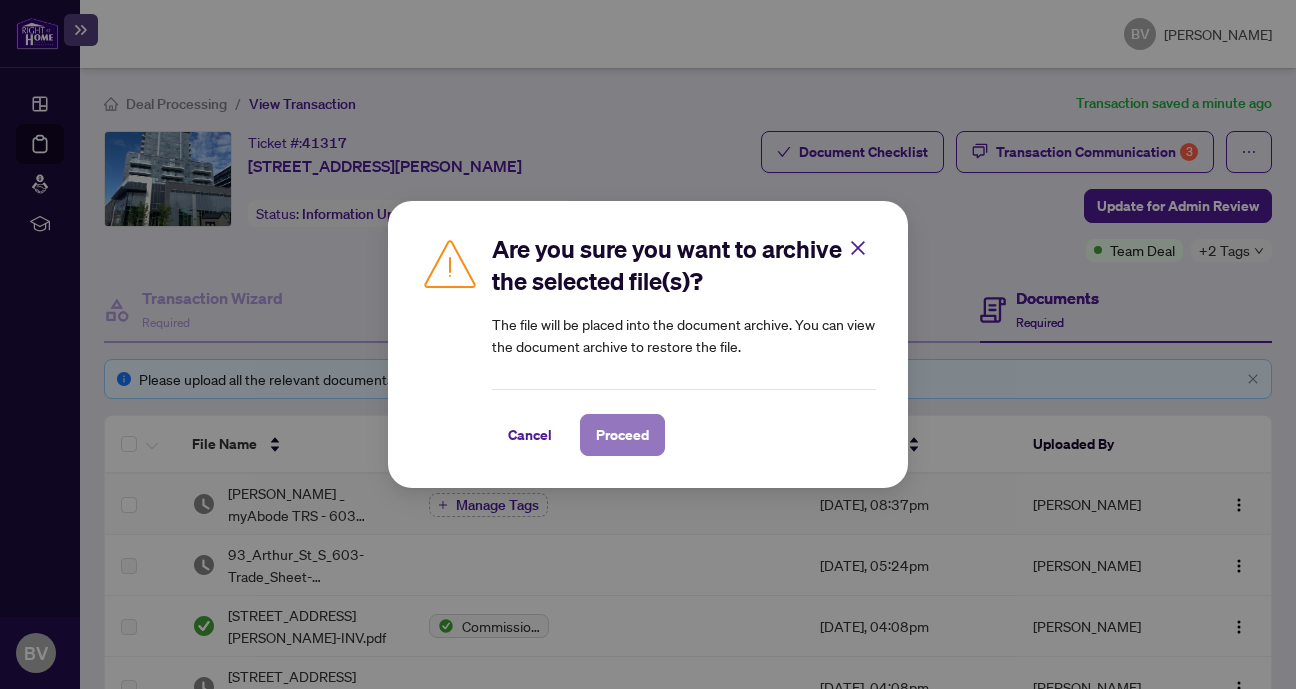 click on "Proceed" at bounding box center [622, 435] 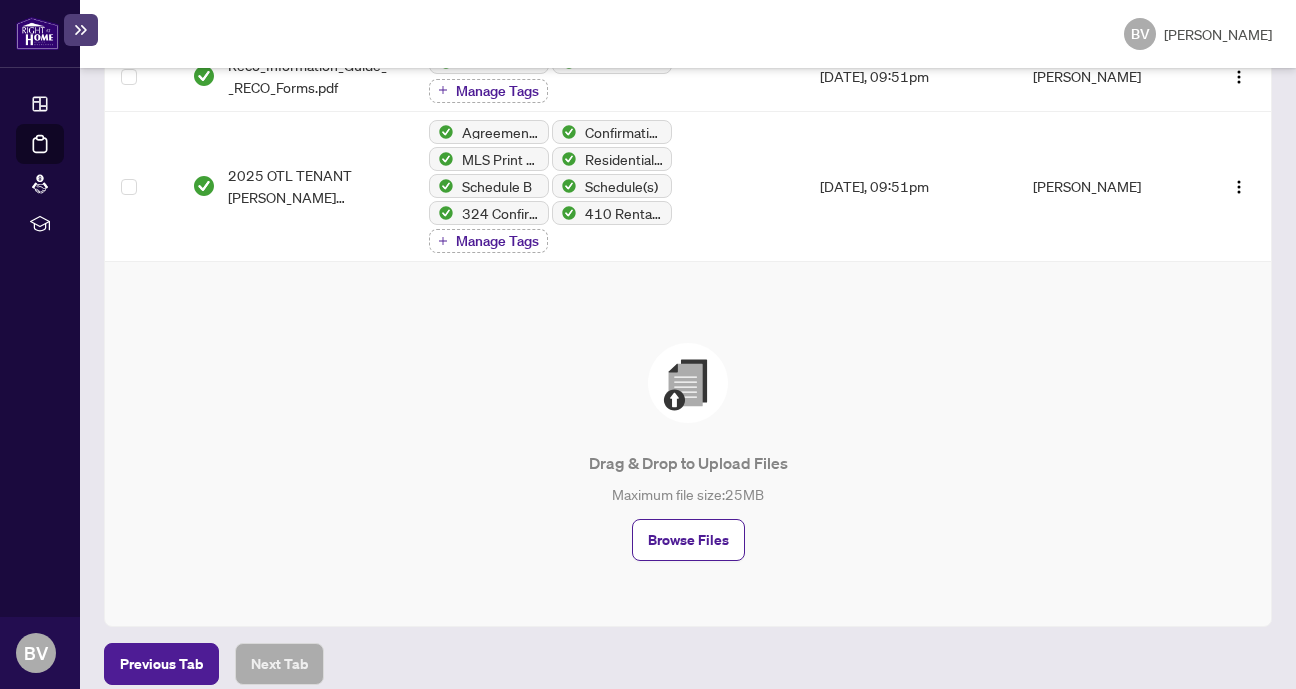 scroll, scrollTop: 920, scrollLeft: 0, axis: vertical 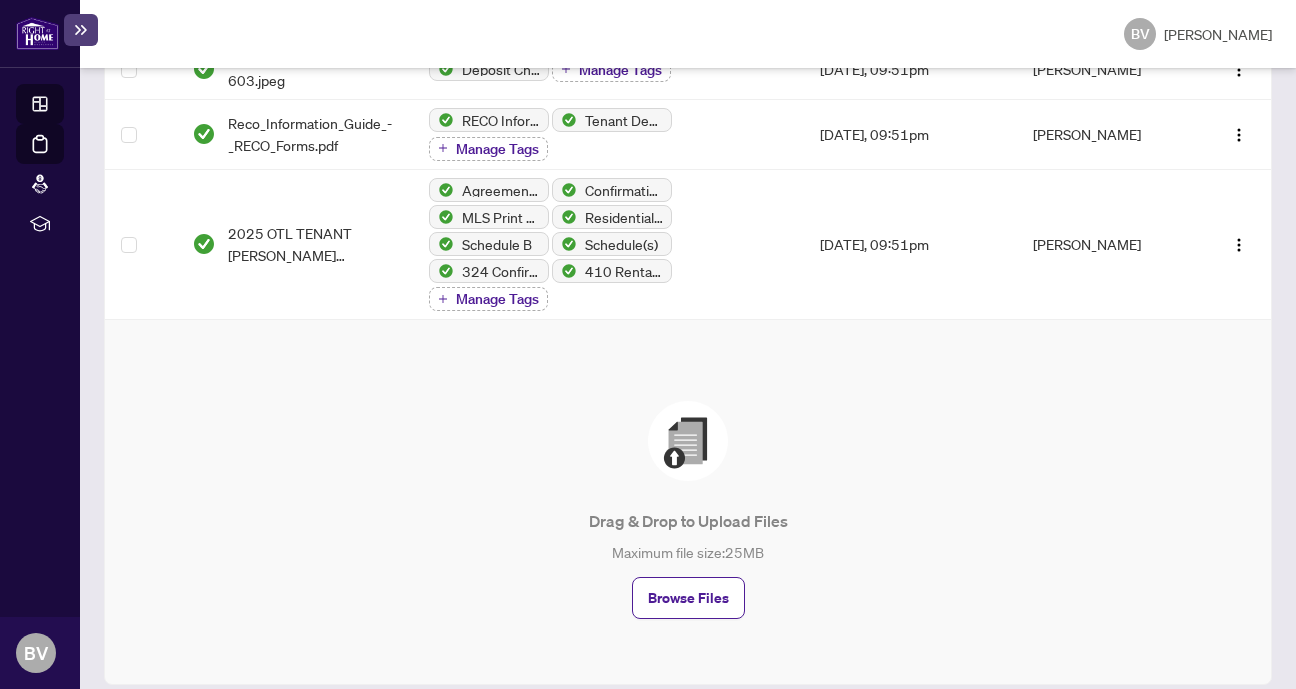 click on "Dashboard" at bounding box center (62, 107) 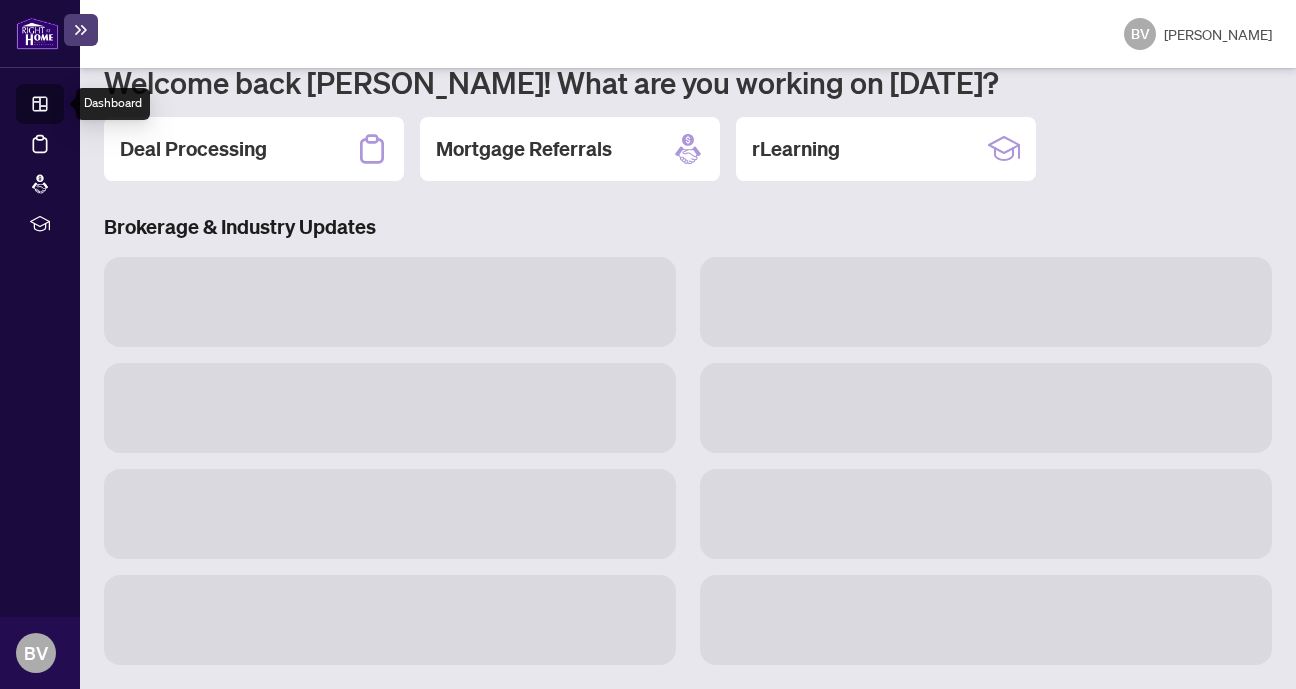 scroll, scrollTop: 188, scrollLeft: 0, axis: vertical 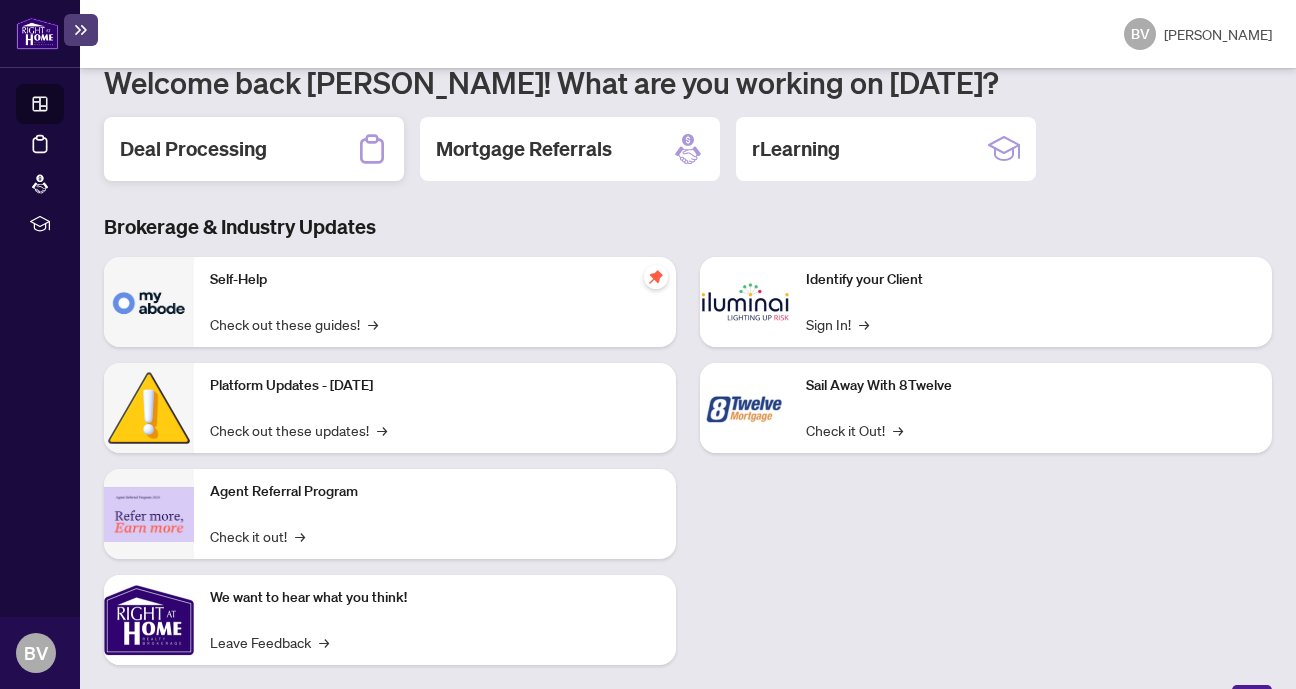 click on "Deal Processing" at bounding box center [193, 149] 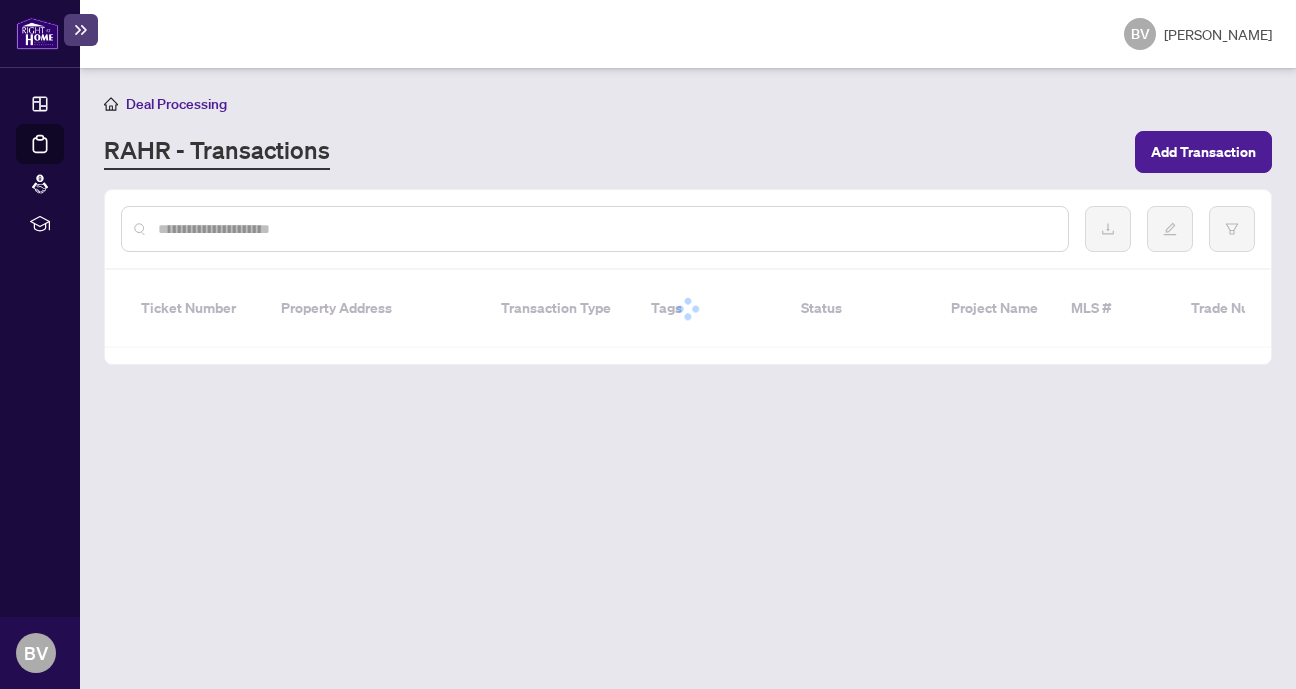 scroll, scrollTop: 0, scrollLeft: 0, axis: both 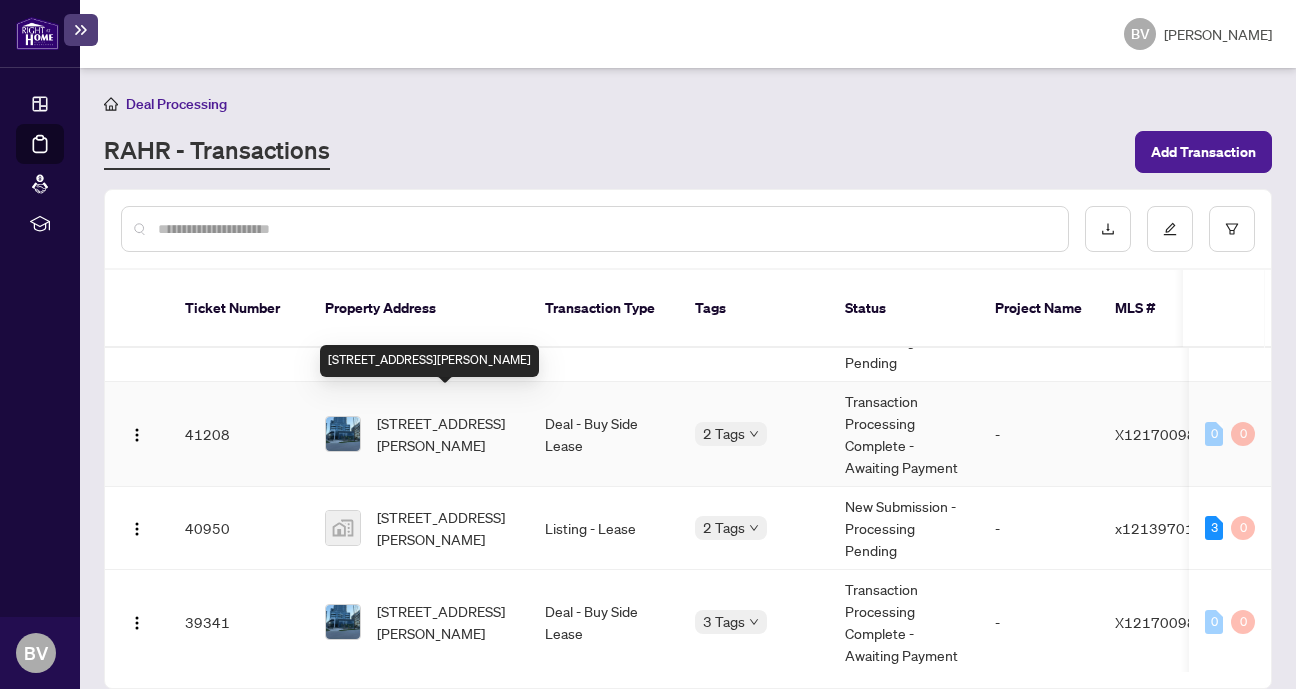 click on "[STREET_ADDRESS][PERSON_NAME]" at bounding box center [445, 434] 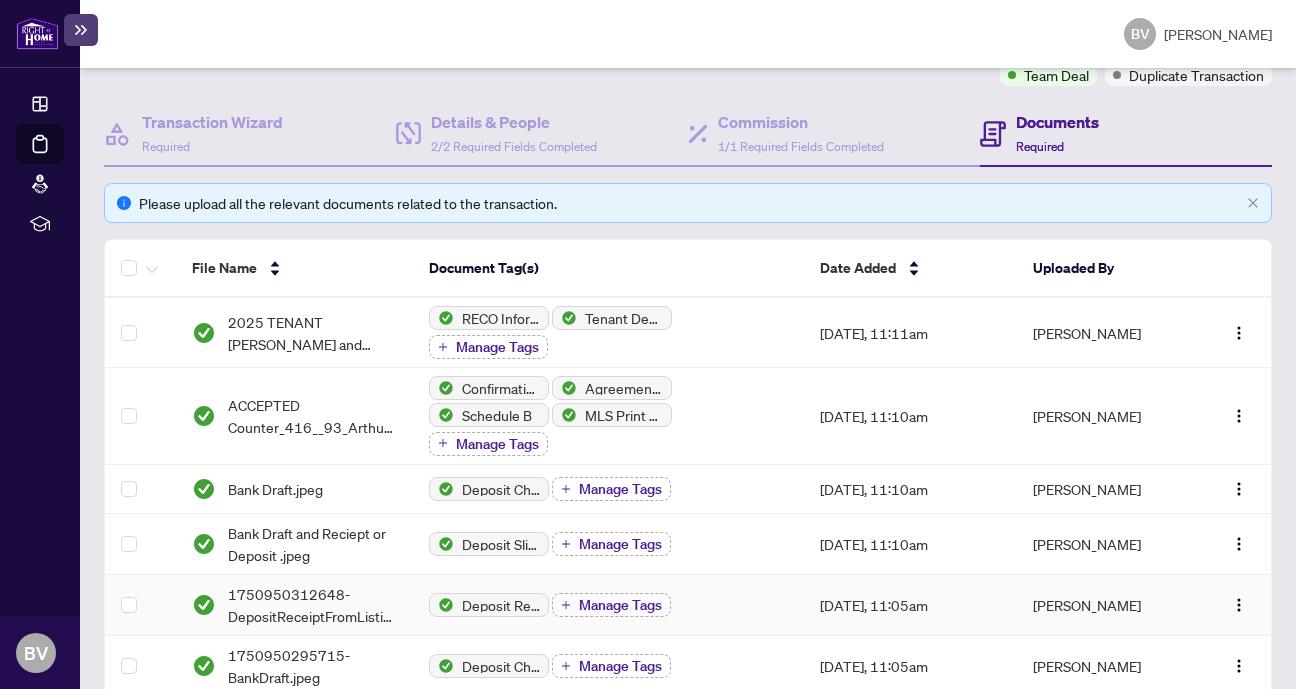 scroll, scrollTop: 0, scrollLeft: 0, axis: both 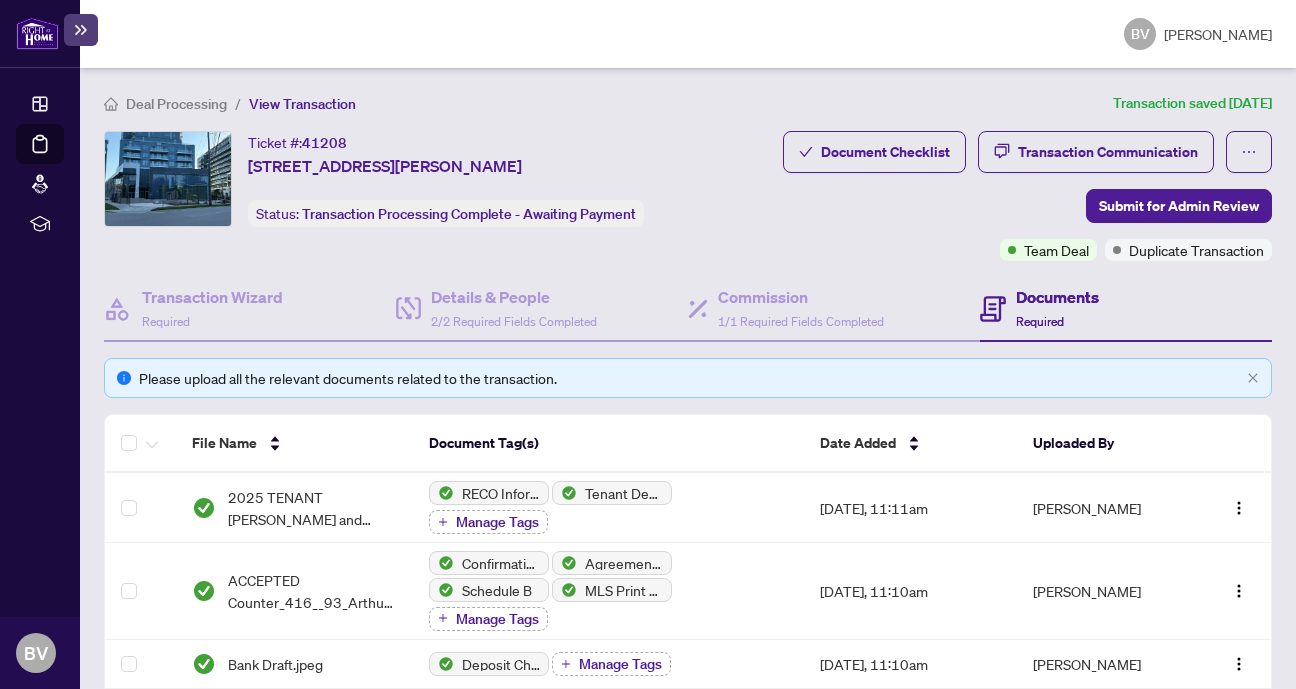 click on "Deal Processing" at bounding box center (176, 104) 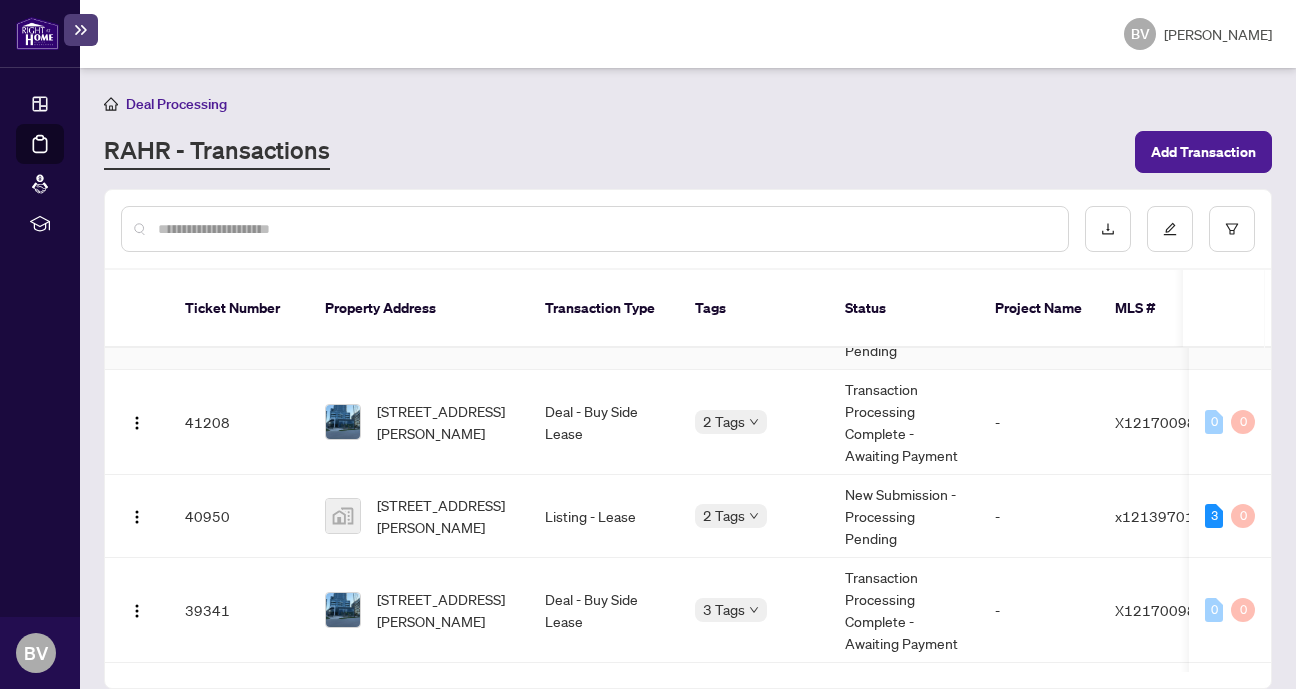 scroll, scrollTop: 114, scrollLeft: 0, axis: vertical 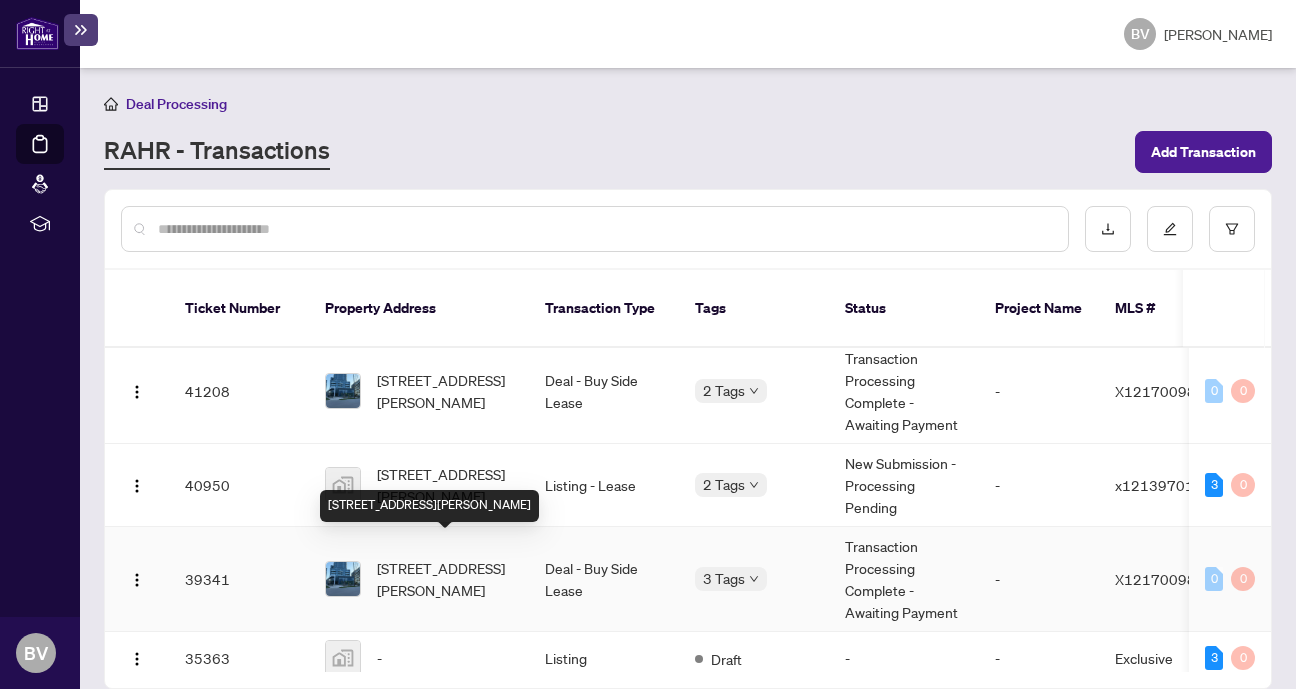 click on "[STREET_ADDRESS][PERSON_NAME]" at bounding box center (445, 579) 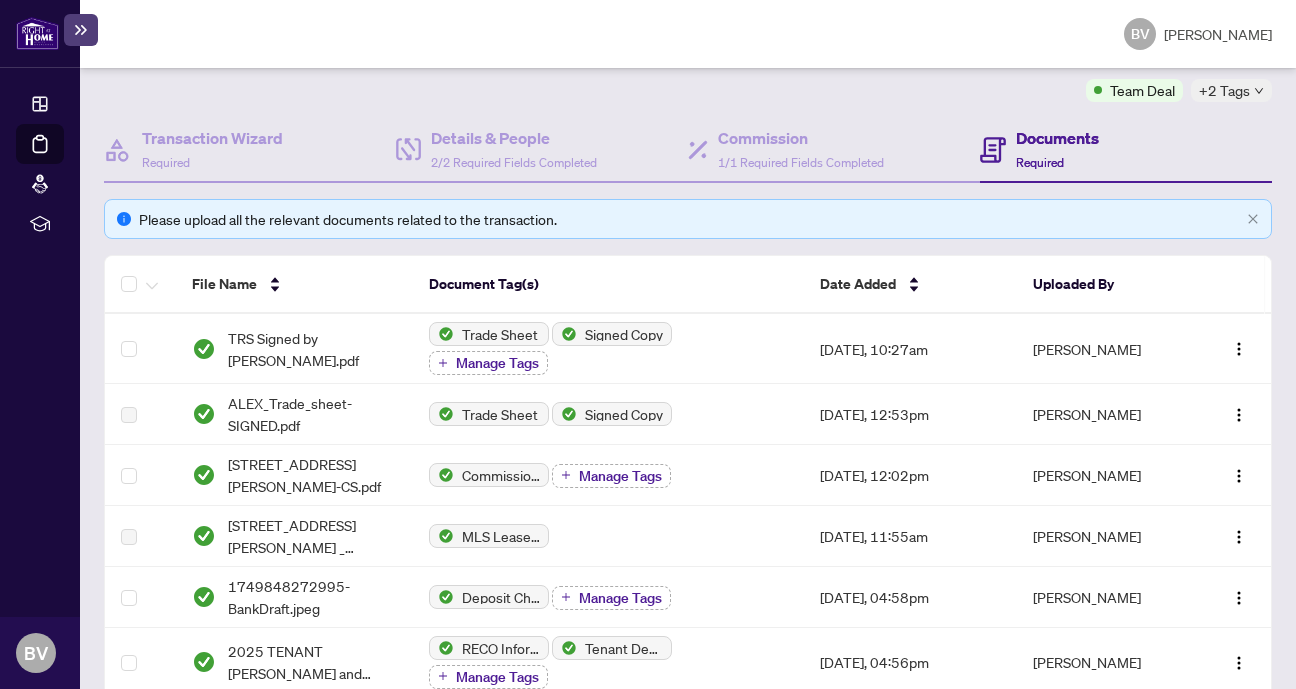 scroll, scrollTop: 0, scrollLeft: 0, axis: both 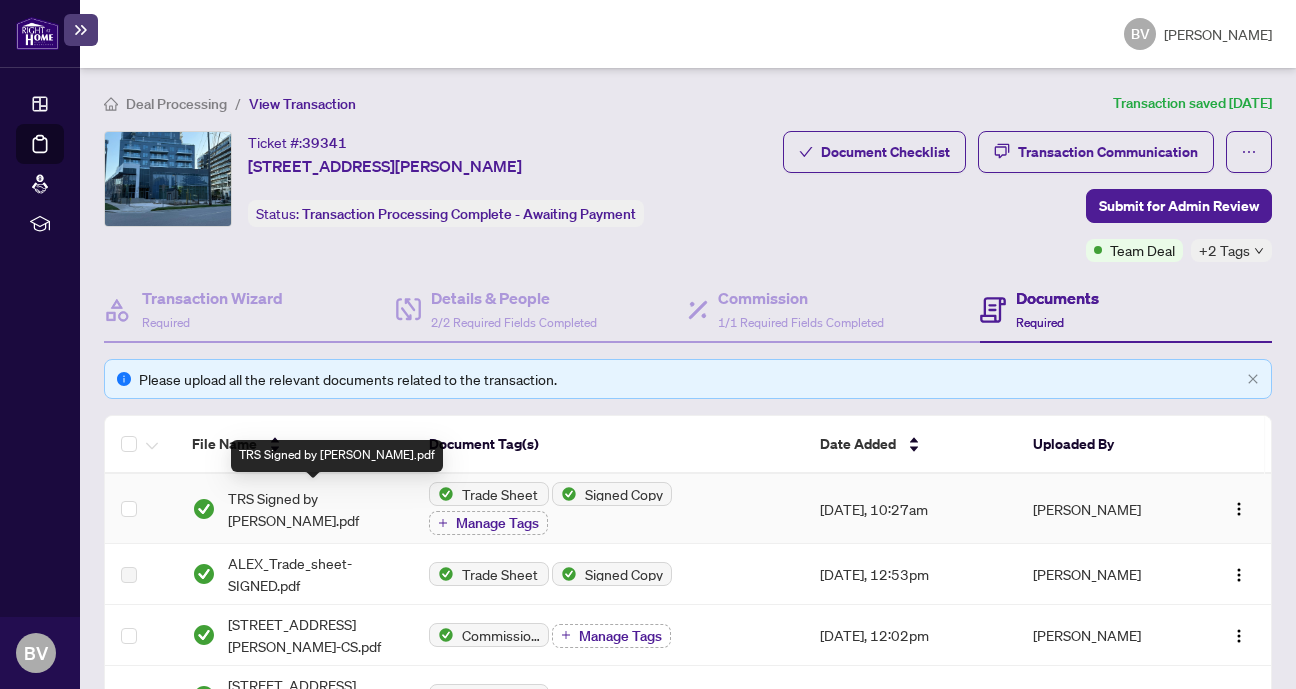 click on "TRS Signed by [PERSON_NAME].pdf" at bounding box center (312, 509) 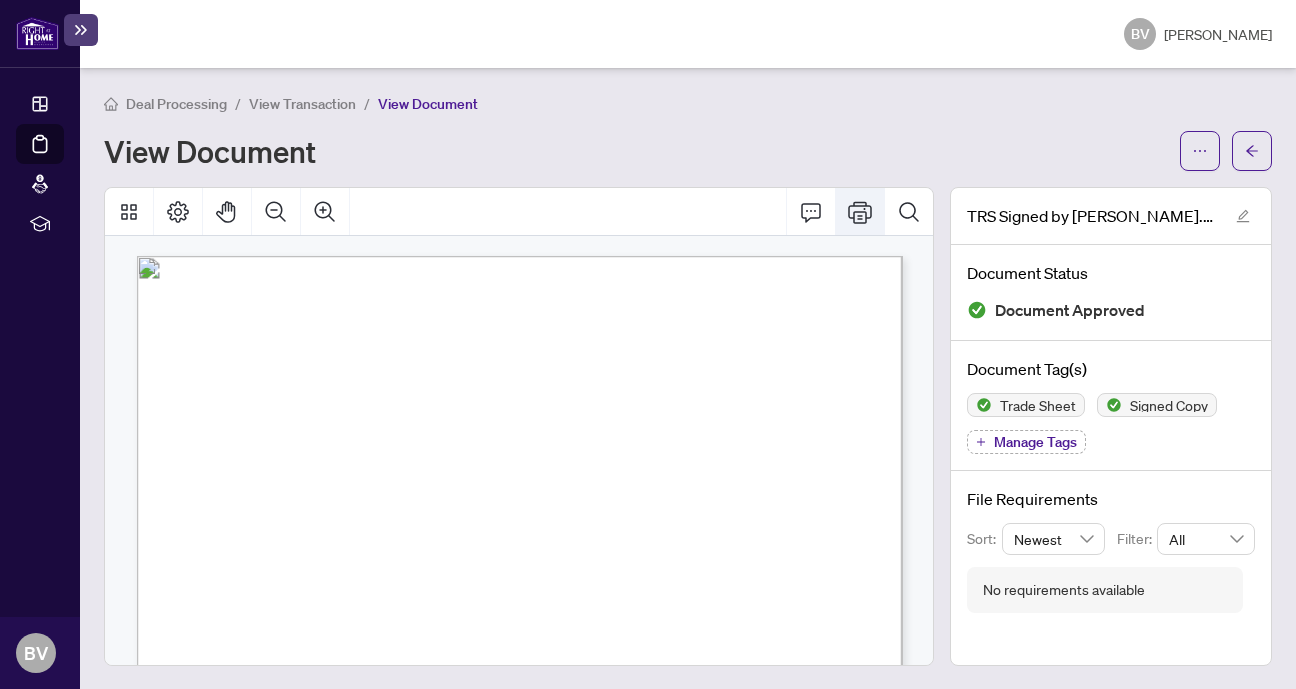 click 